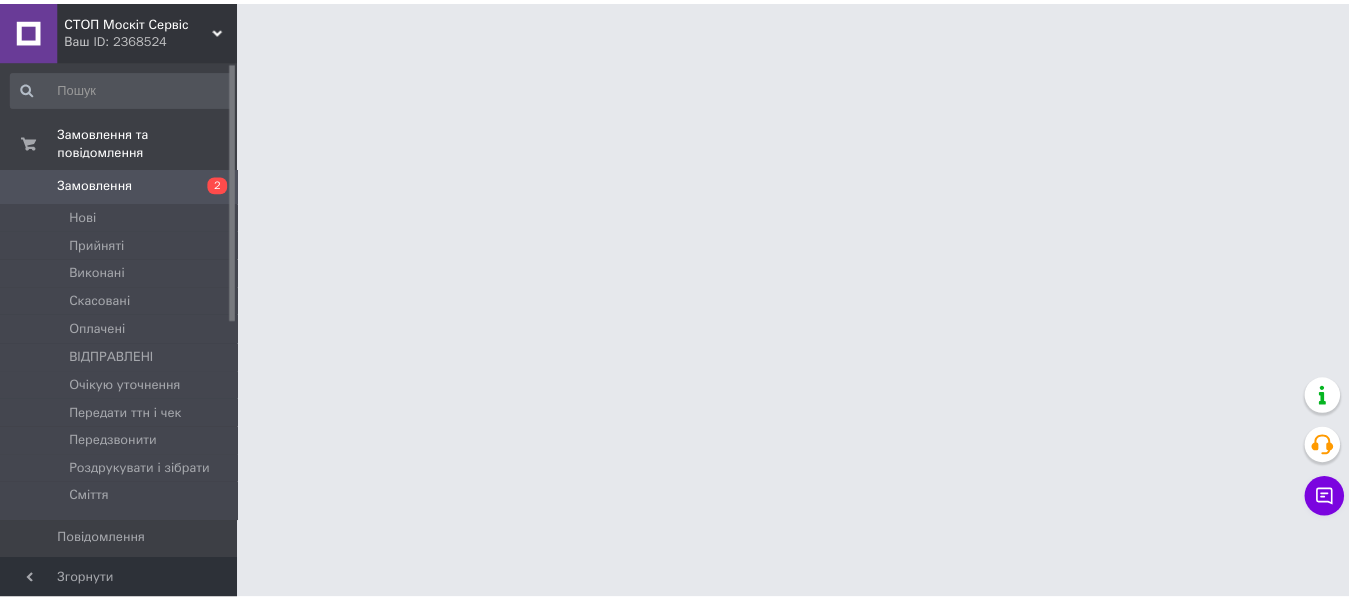 scroll, scrollTop: 0, scrollLeft: 0, axis: both 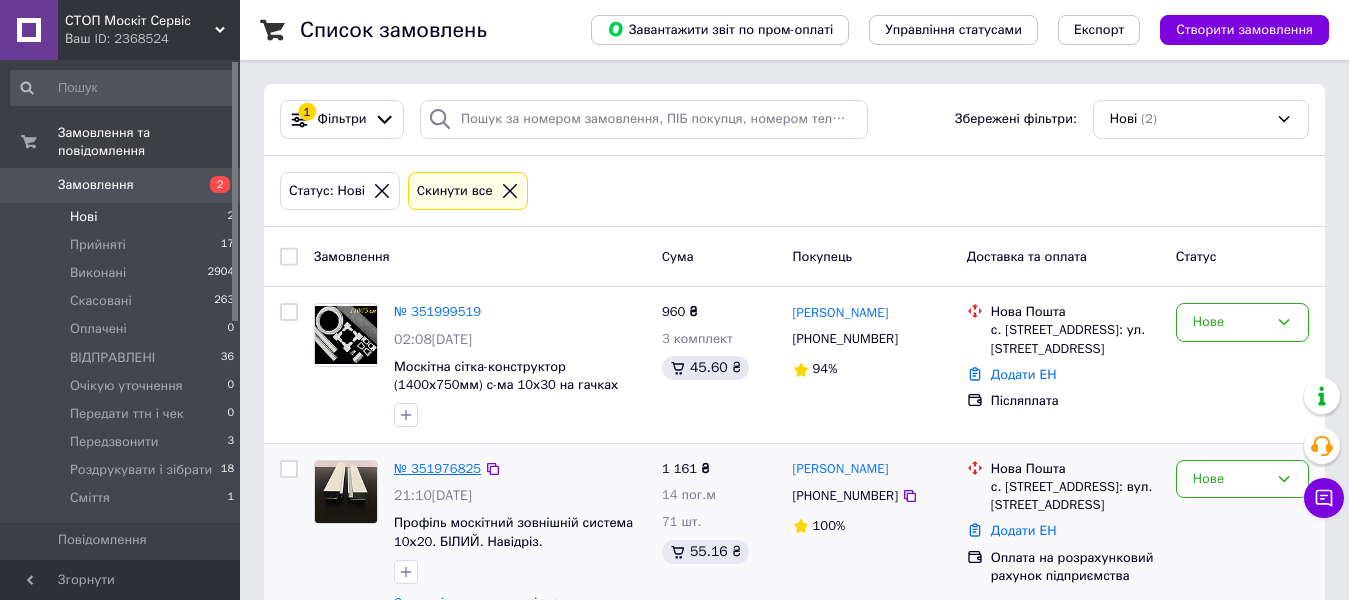 click on "№ 351976825" at bounding box center [437, 468] 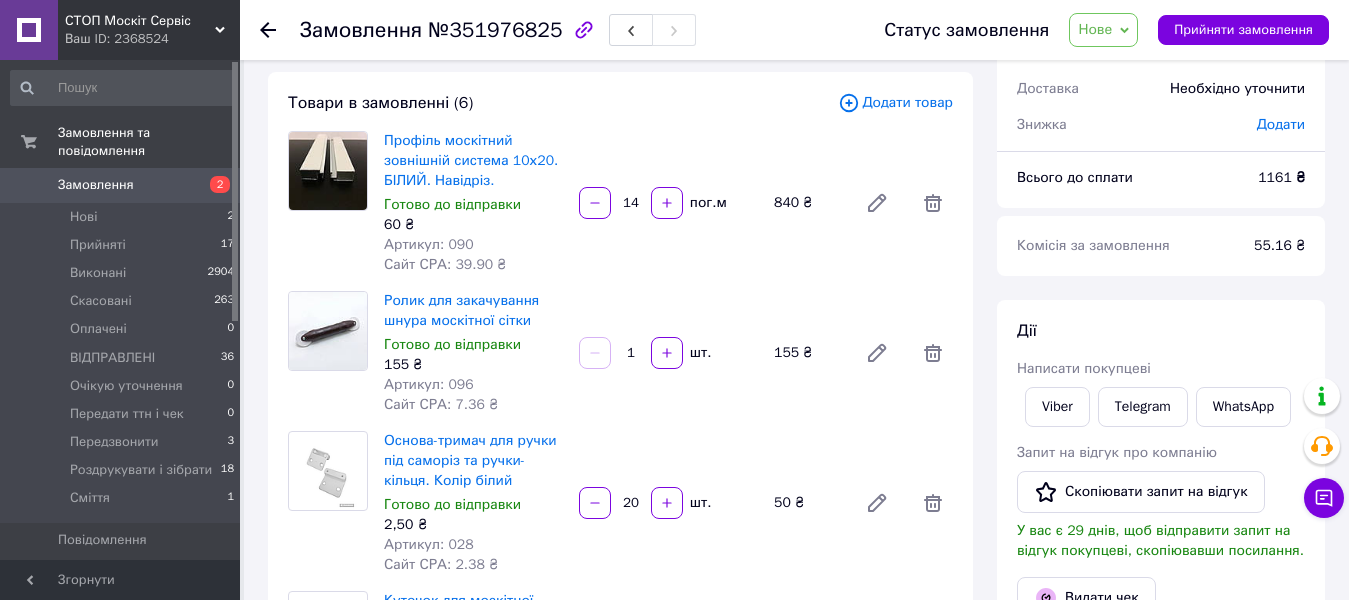 scroll, scrollTop: 0, scrollLeft: 0, axis: both 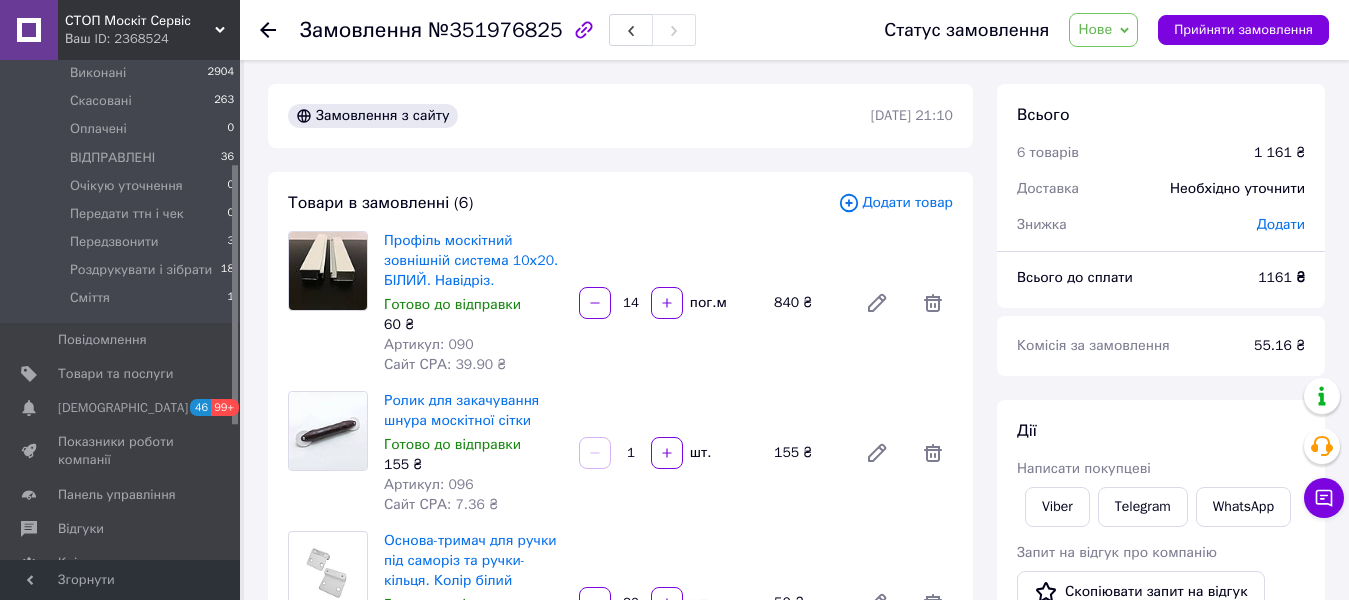 click on "Відгуки" at bounding box center (81, 529) 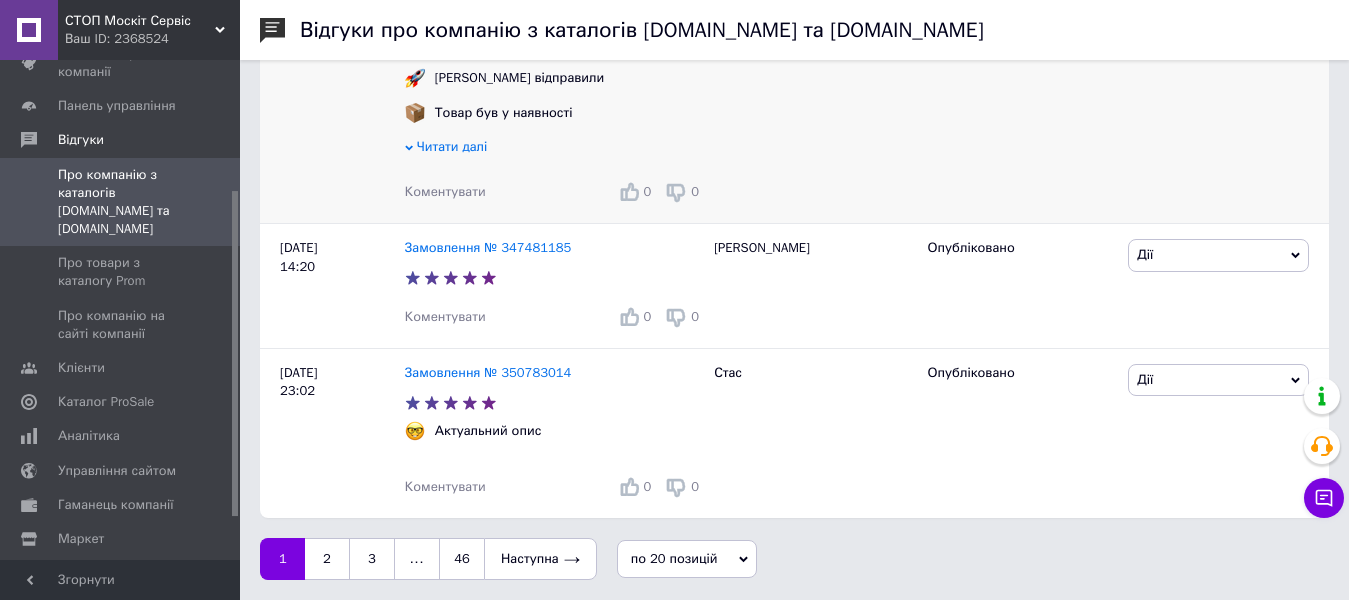 scroll, scrollTop: 4675, scrollLeft: 0, axis: vertical 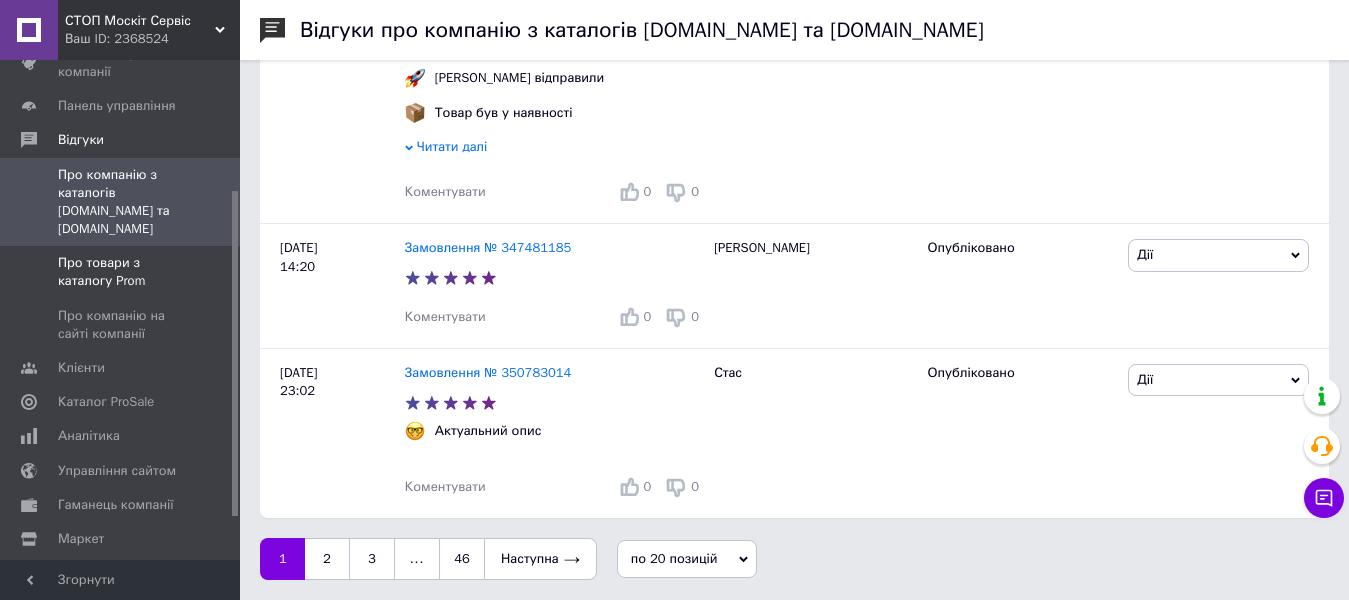 click on "Про товари з каталогу Prom" at bounding box center (121, 272) 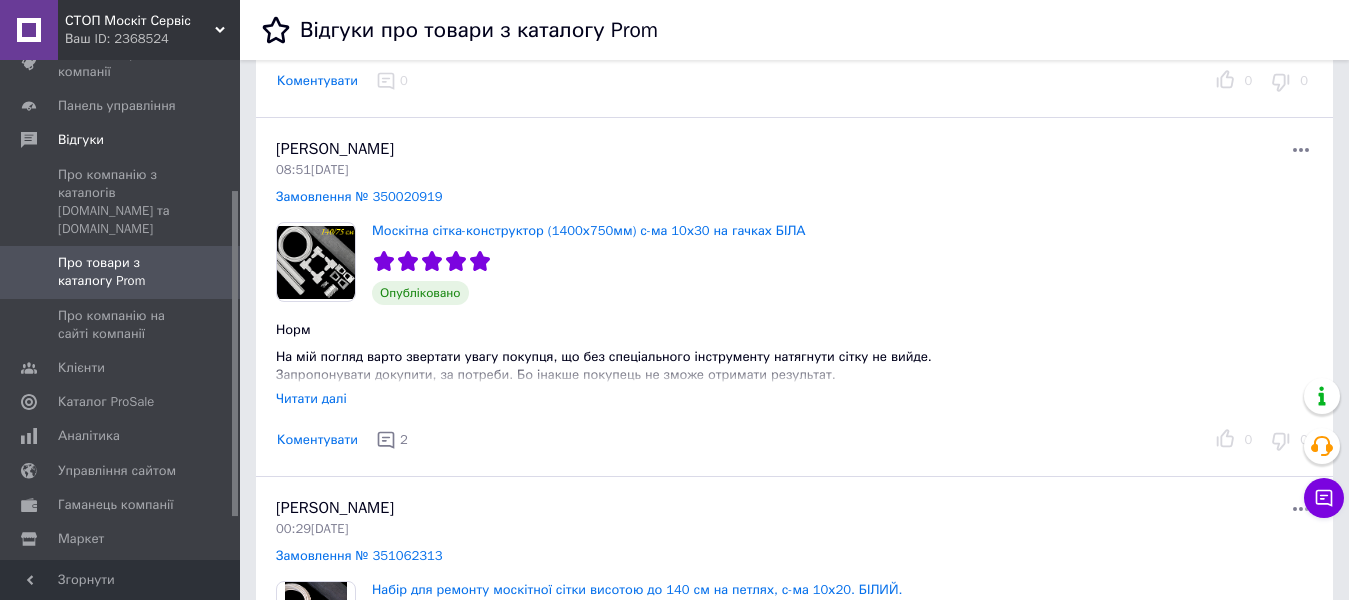 scroll, scrollTop: 1600, scrollLeft: 0, axis: vertical 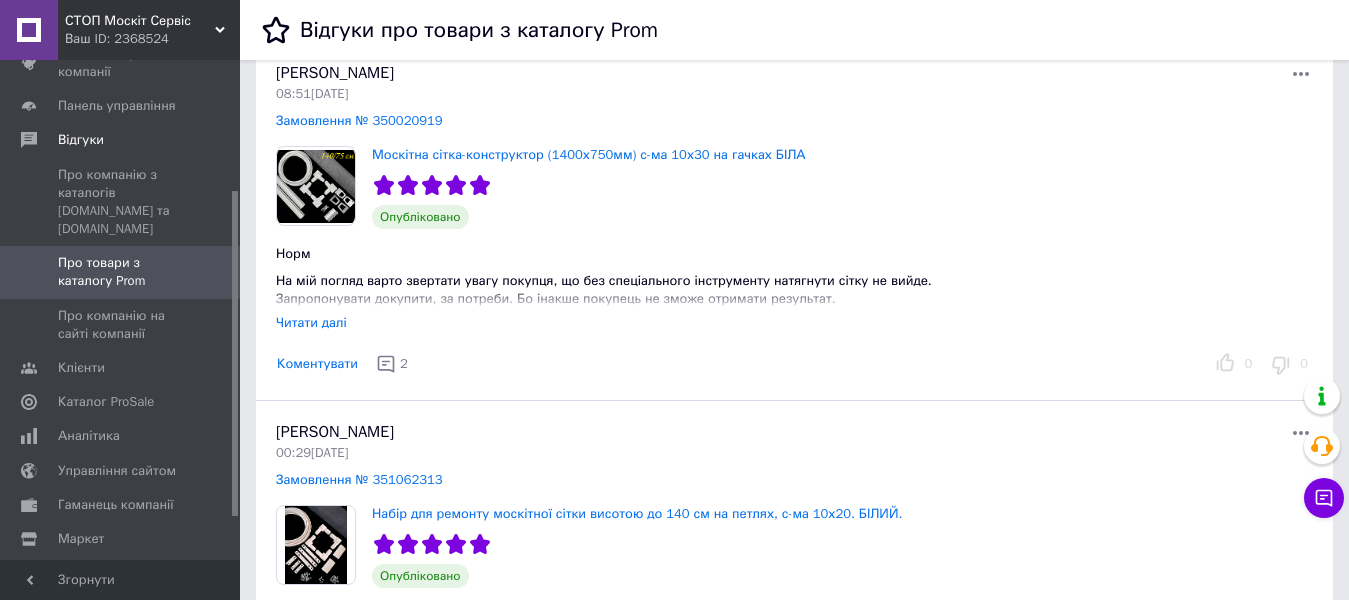 click on "Читати далі" at bounding box center [311, 322] 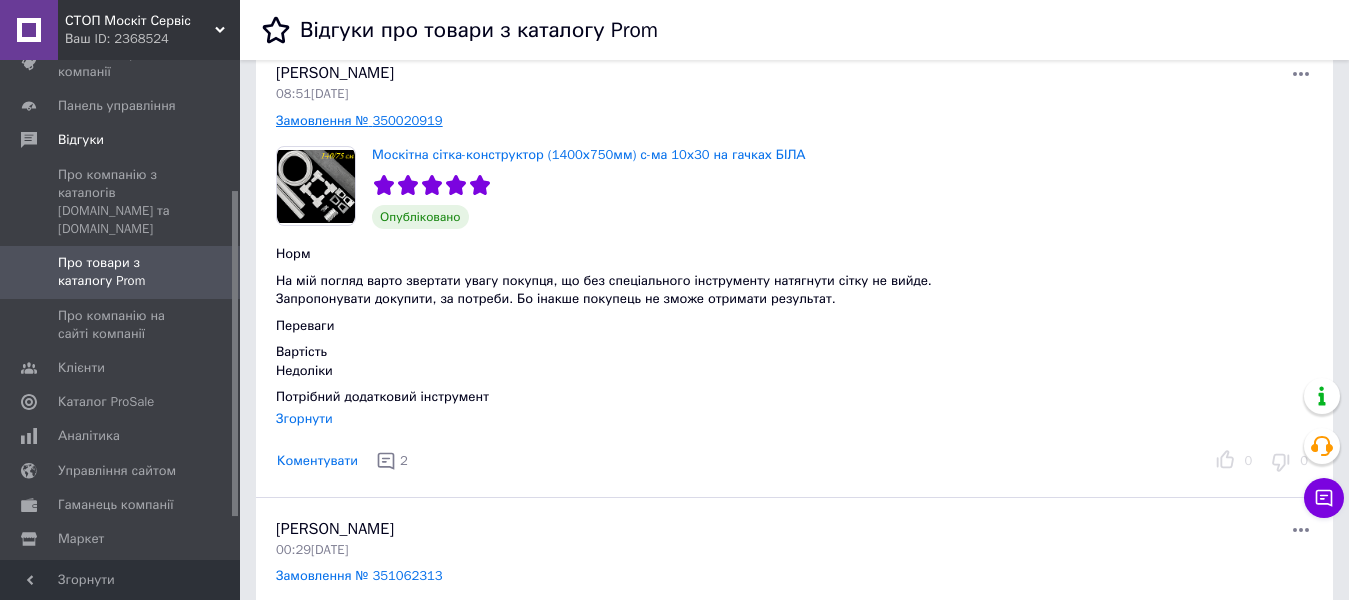 click on "Замовлення №   350020919" at bounding box center [359, 120] 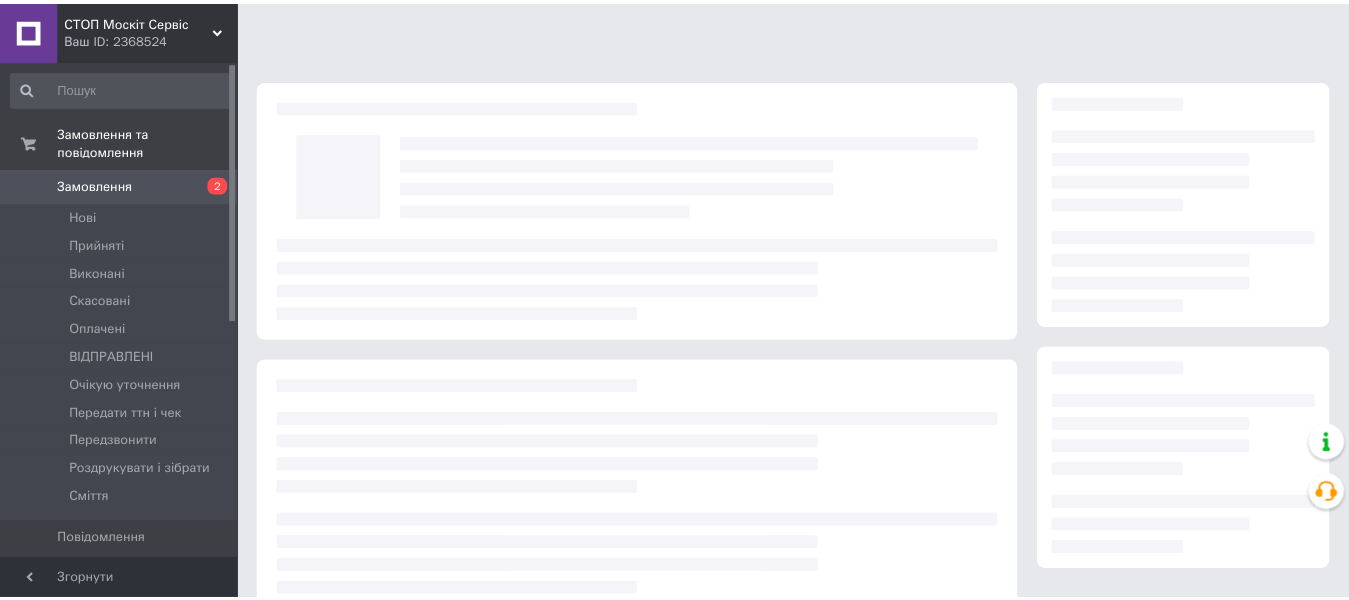 scroll, scrollTop: 0, scrollLeft: 0, axis: both 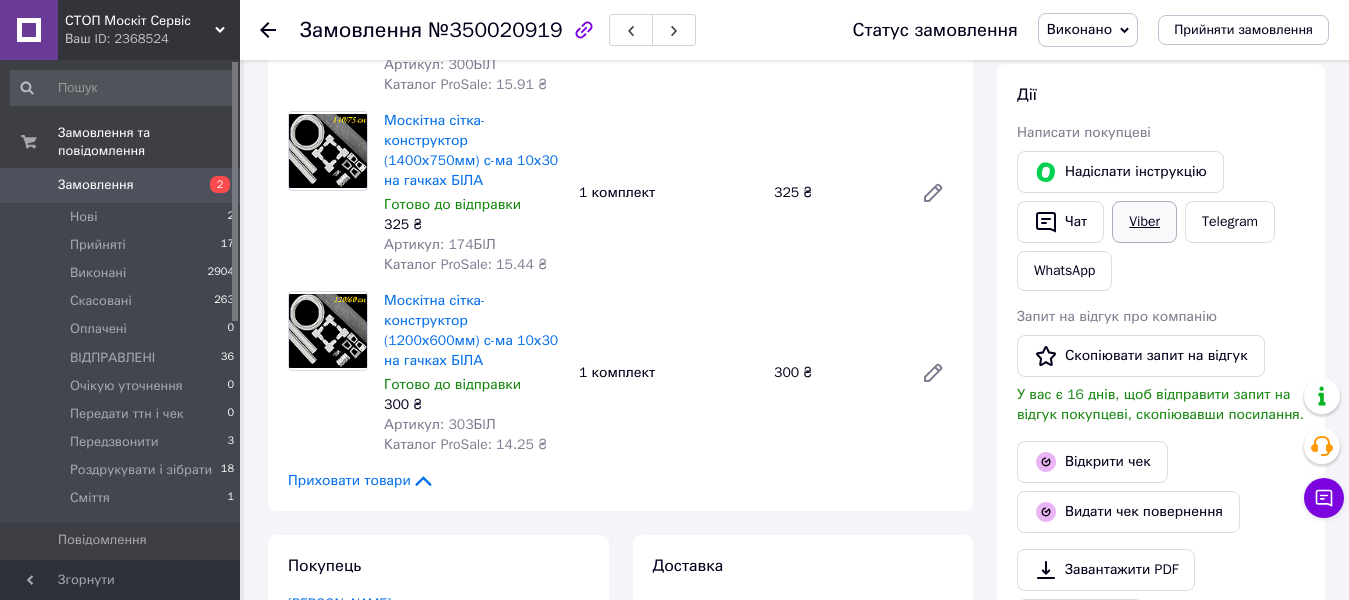 click on "Viber" at bounding box center (1144, 222) 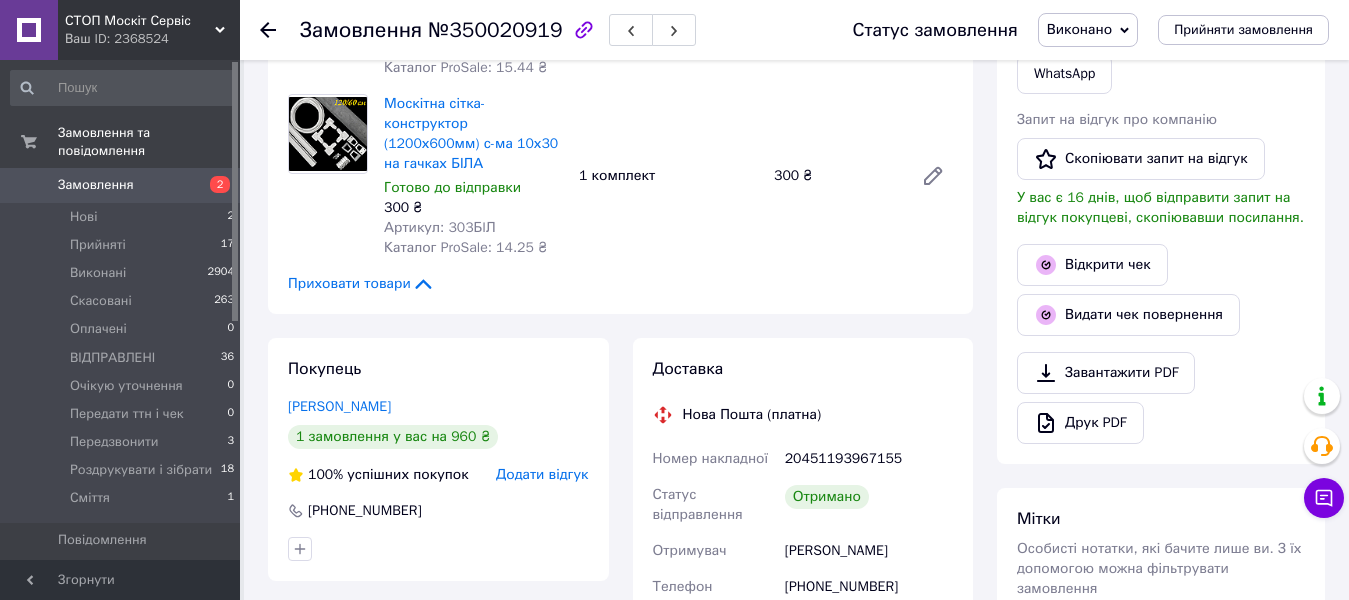 scroll, scrollTop: 500, scrollLeft: 0, axis: vertical 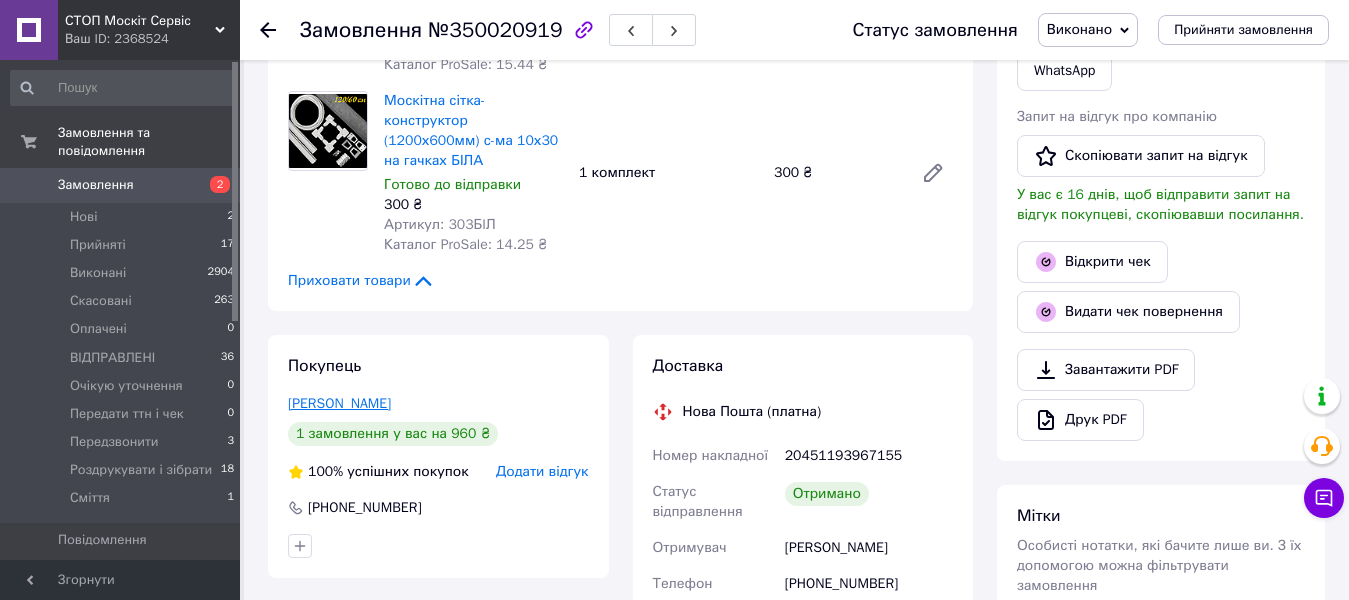 click on "Перкова Валерія" at bounding box center (339, 403) 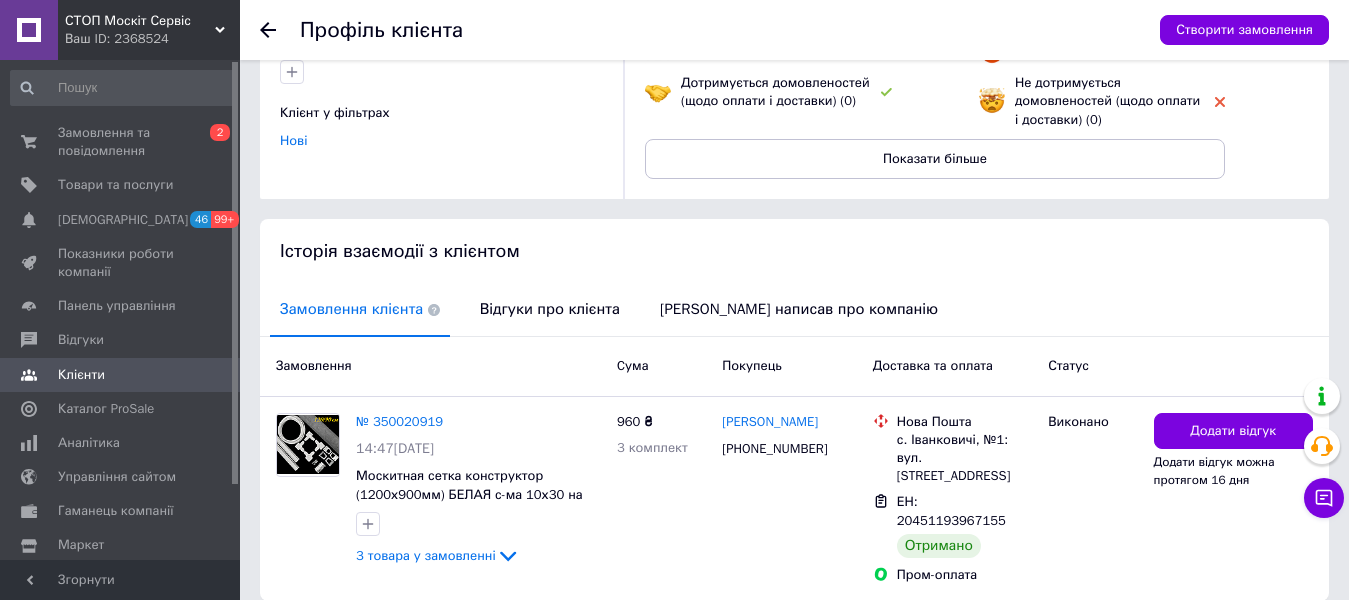 scroll, scrollTop: 300, scrollLeft: 0, axis: vertical 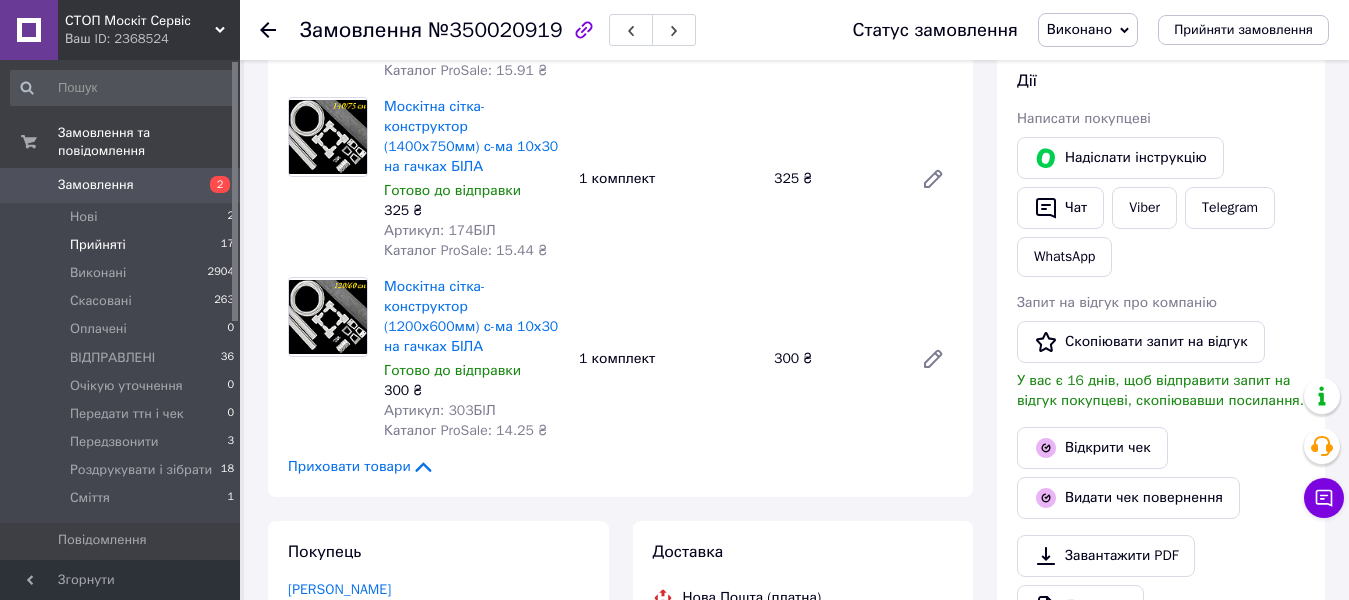 click on "Прийняті" at bounding box center (98, 245) 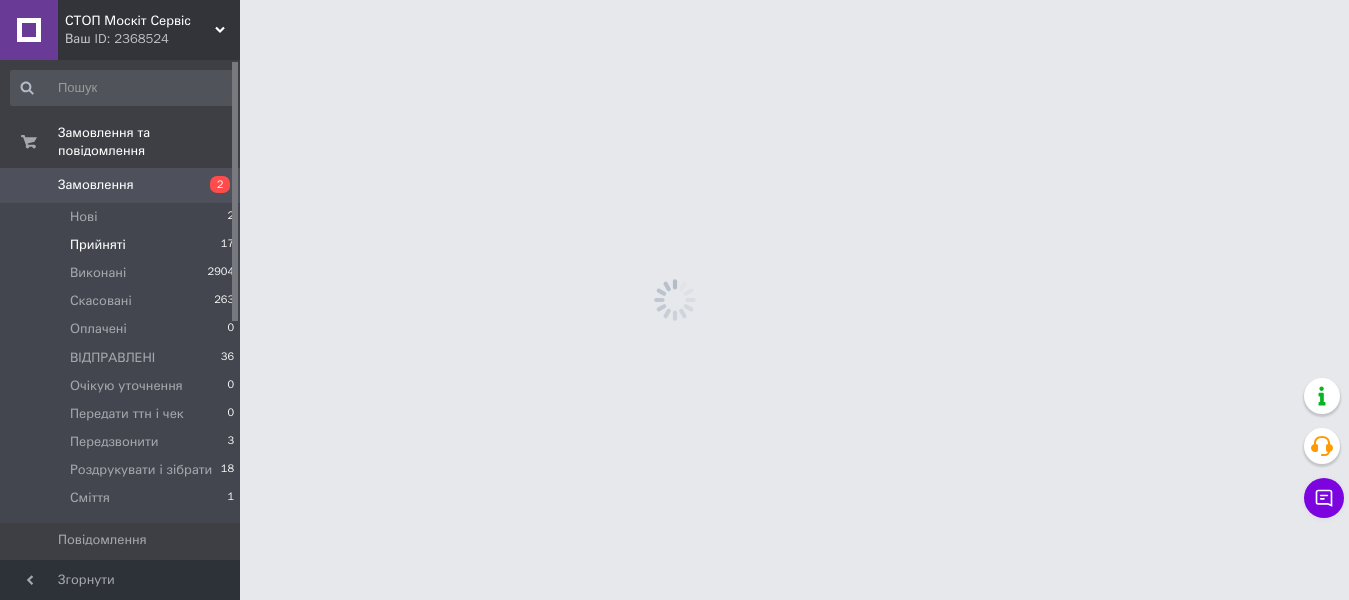 scroll, scrollTop: 0, scrollLeft: 0, axis: both 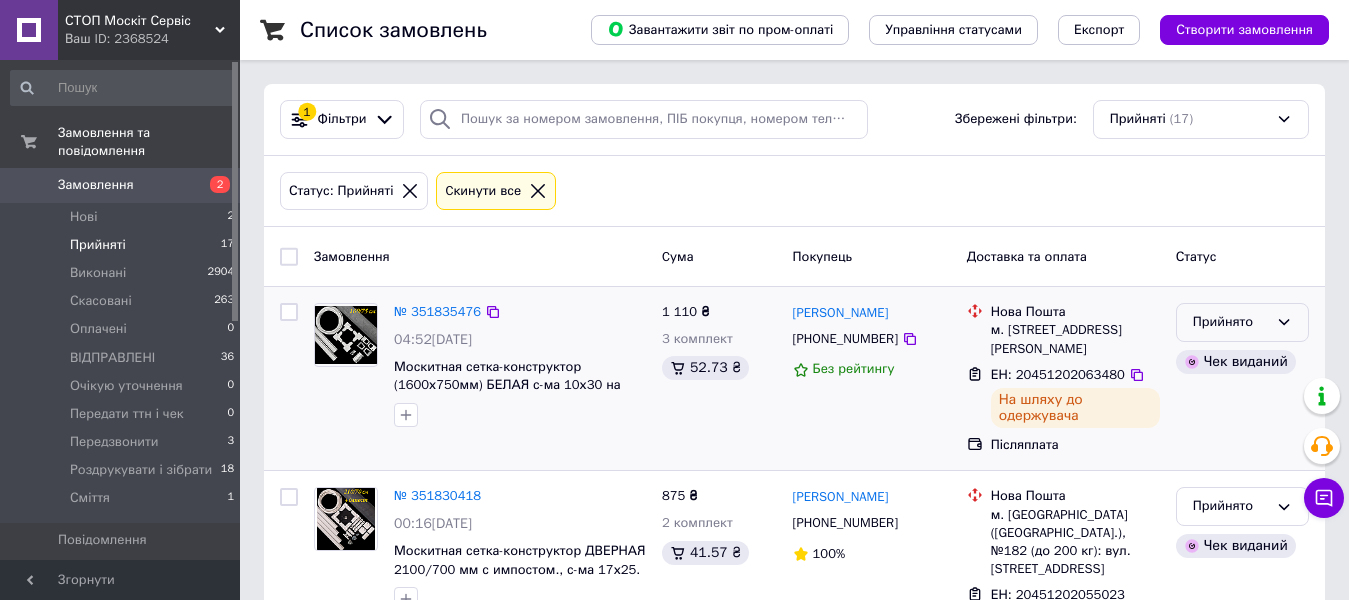 click 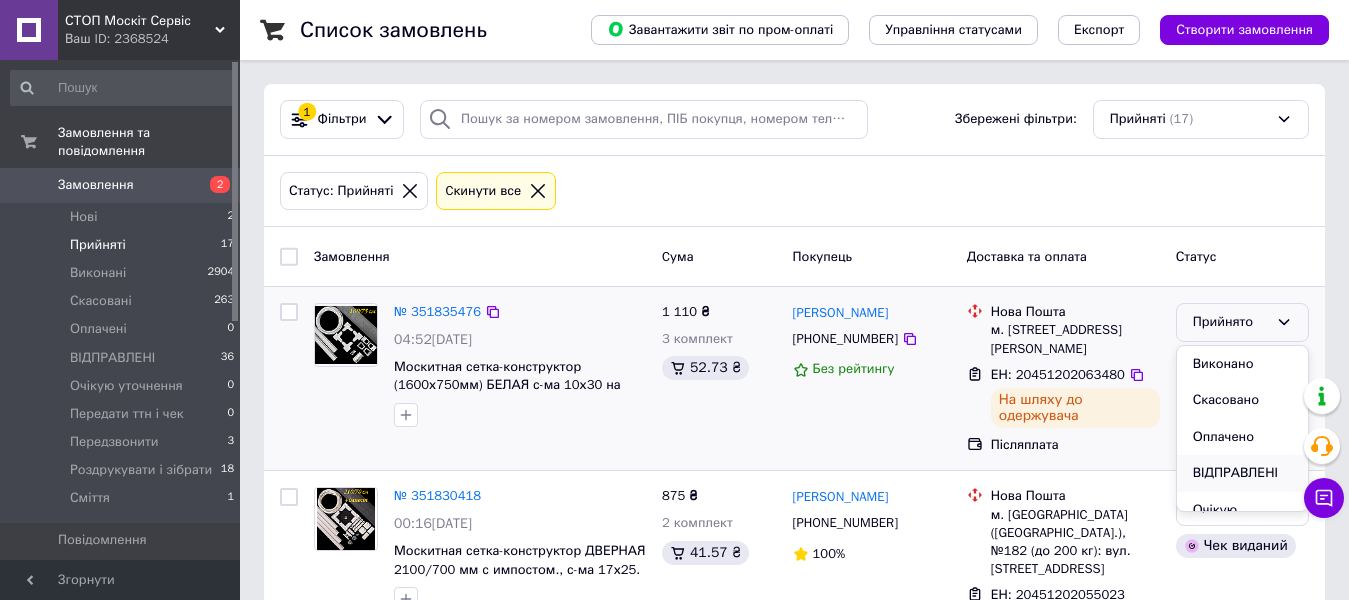 click on "ВІДПРАВЛЕНІ" at bounding box center (1242, 473) 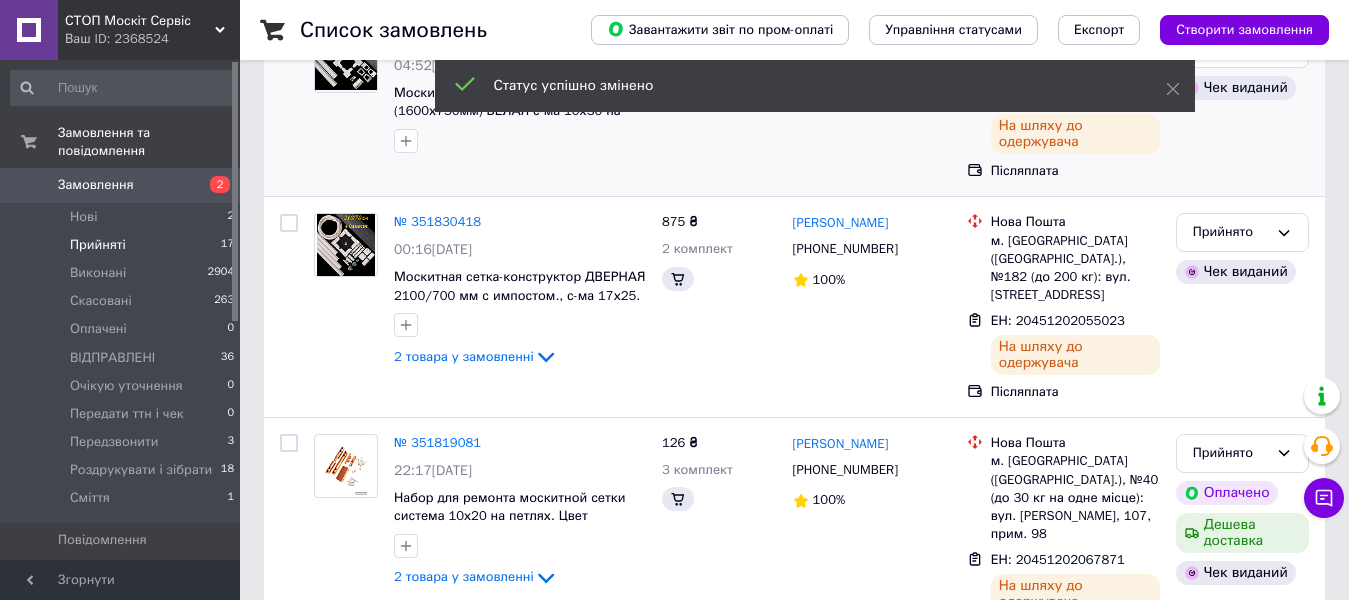 scroll, scrollTop: 364, scrollLeft: 0, axis: vertical 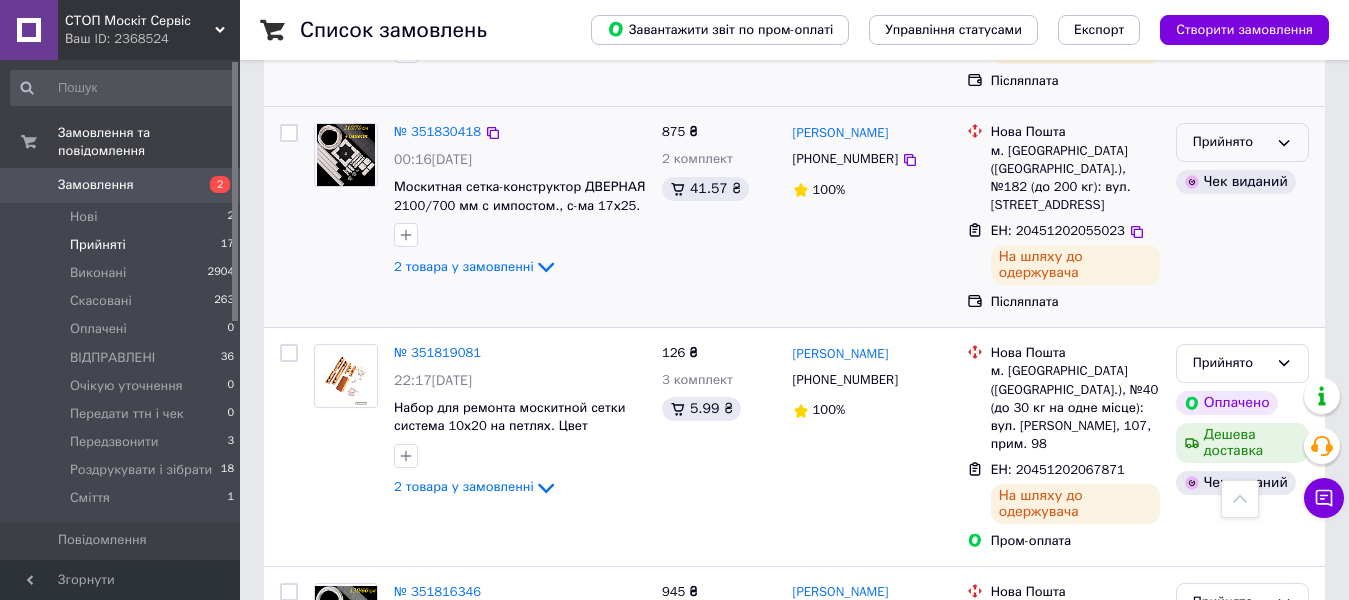 click 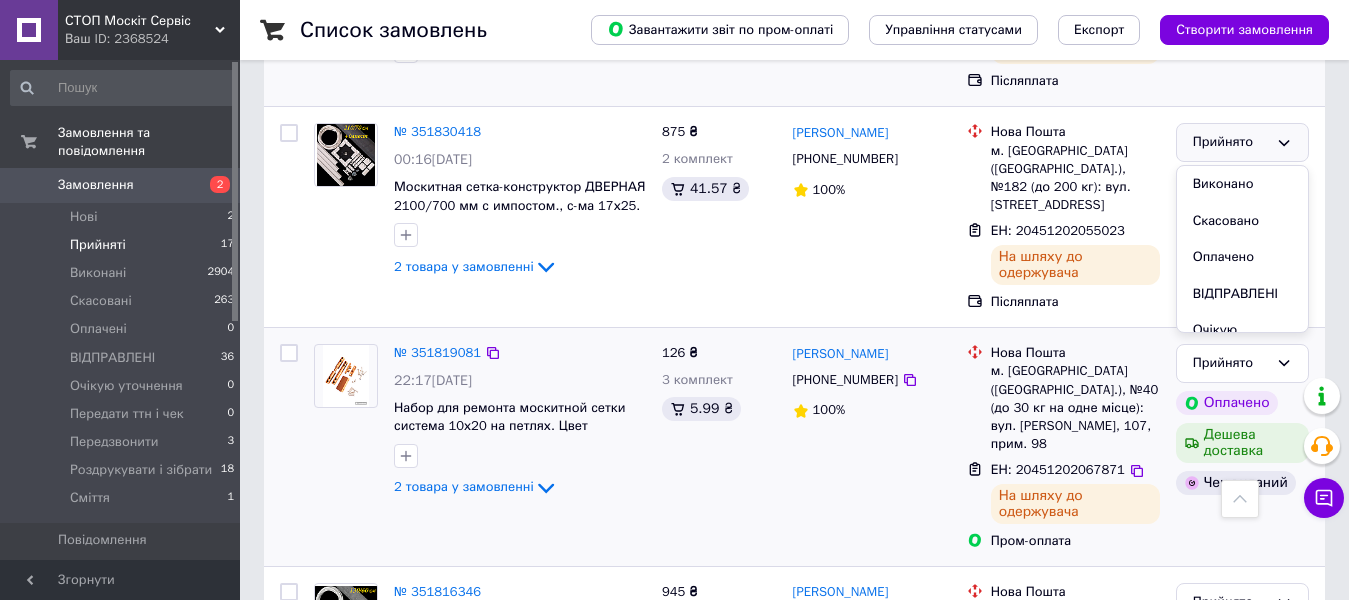 drag, startPoint x: 1234, startPoint y: 304, endPoint x: 1244, endPoint y: 335, distance: 32.572994 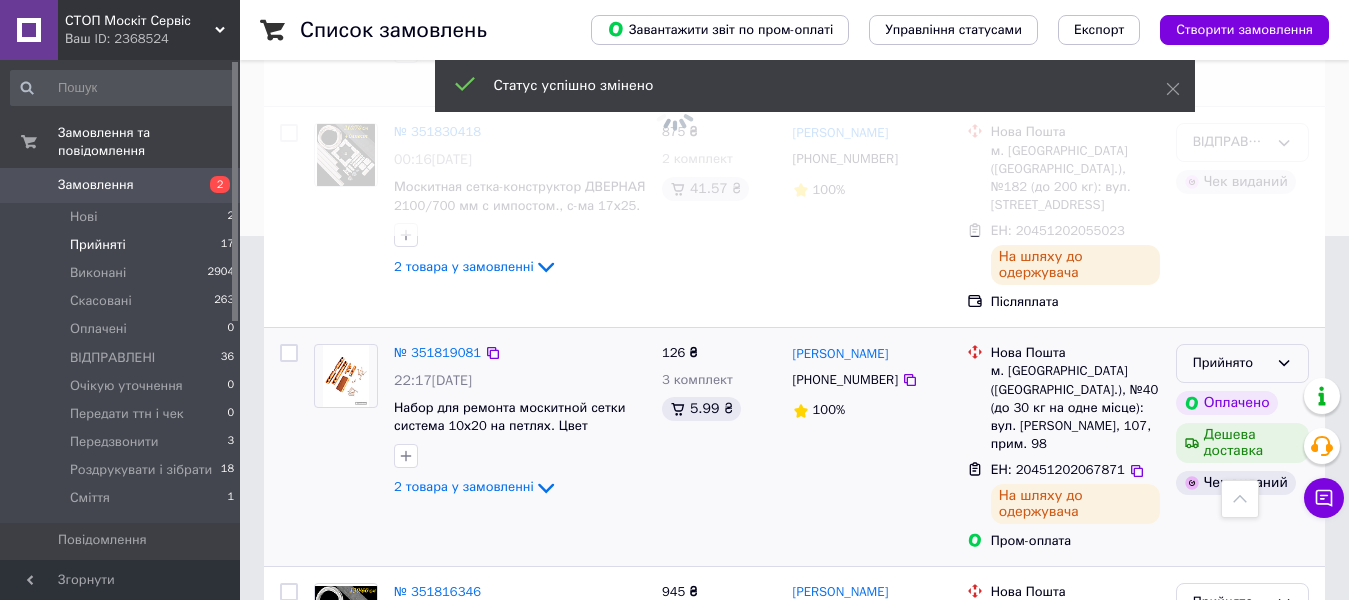 click 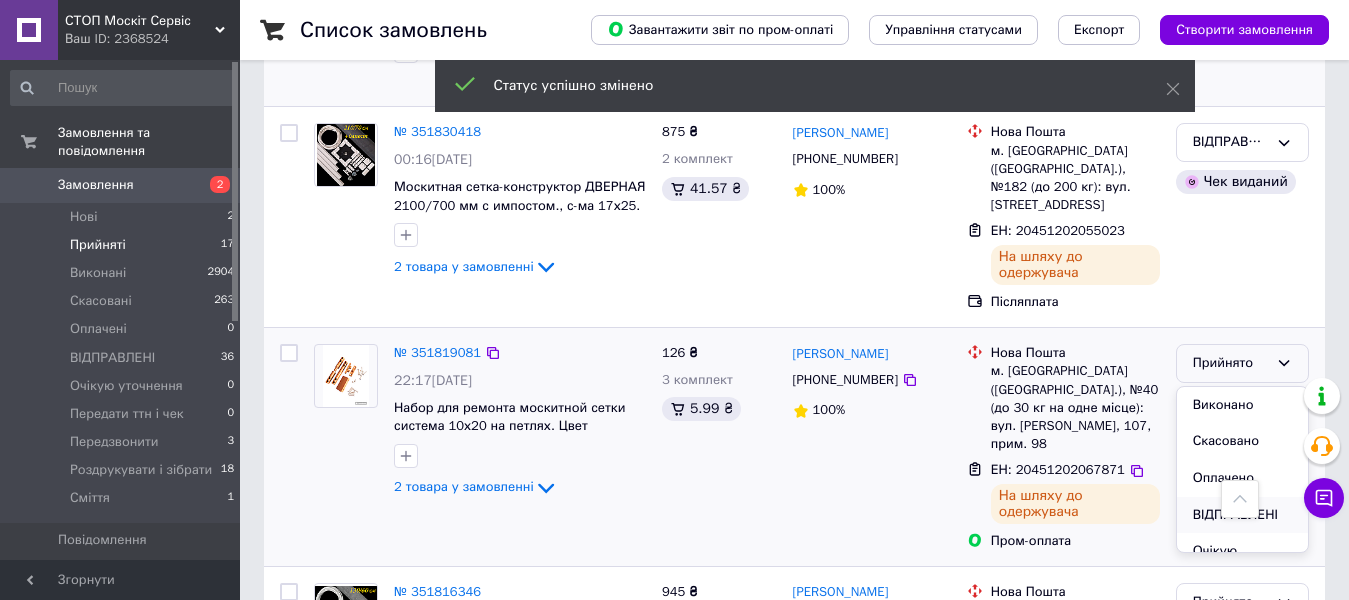 click on "ВІДПРАВЛЕНІ" at bounding box center [1242, 515] 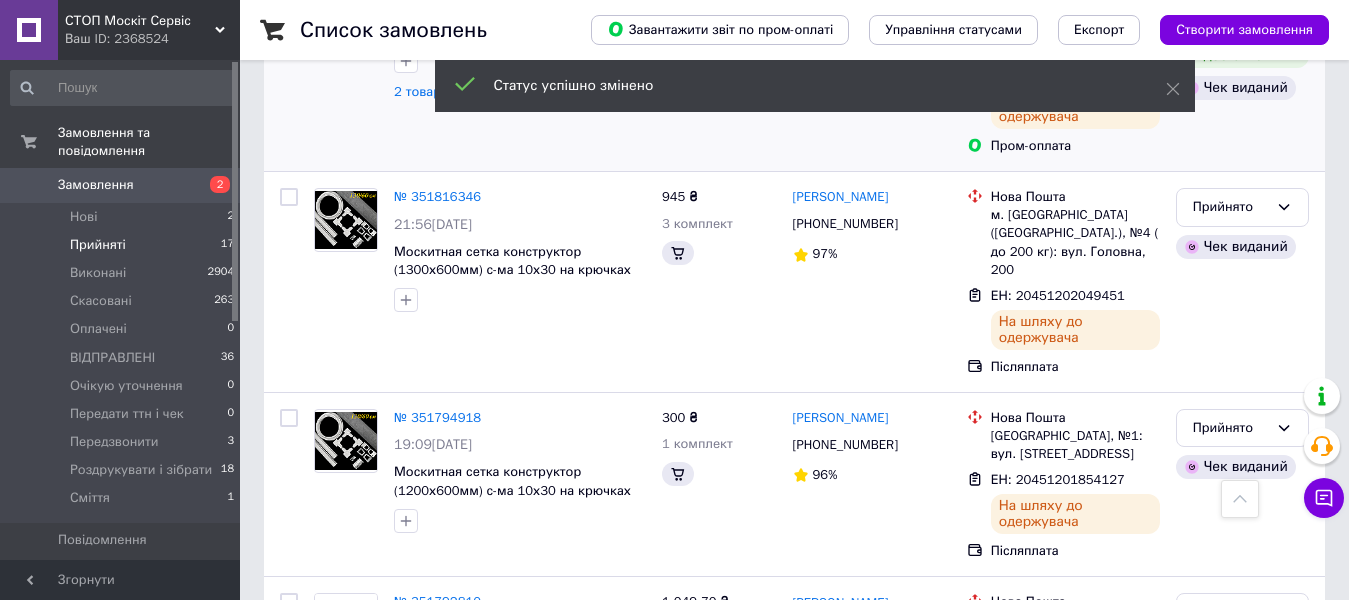 scroll, scrollTop: 843, scrollLeft: 0, axis: vertical 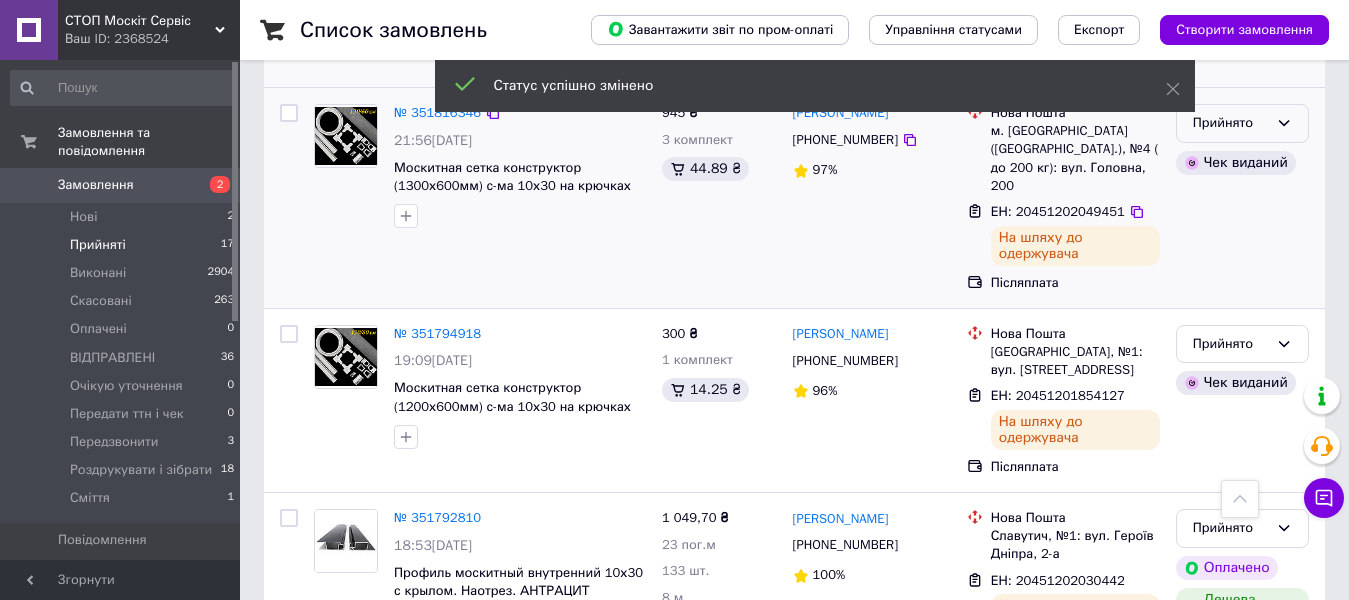 click 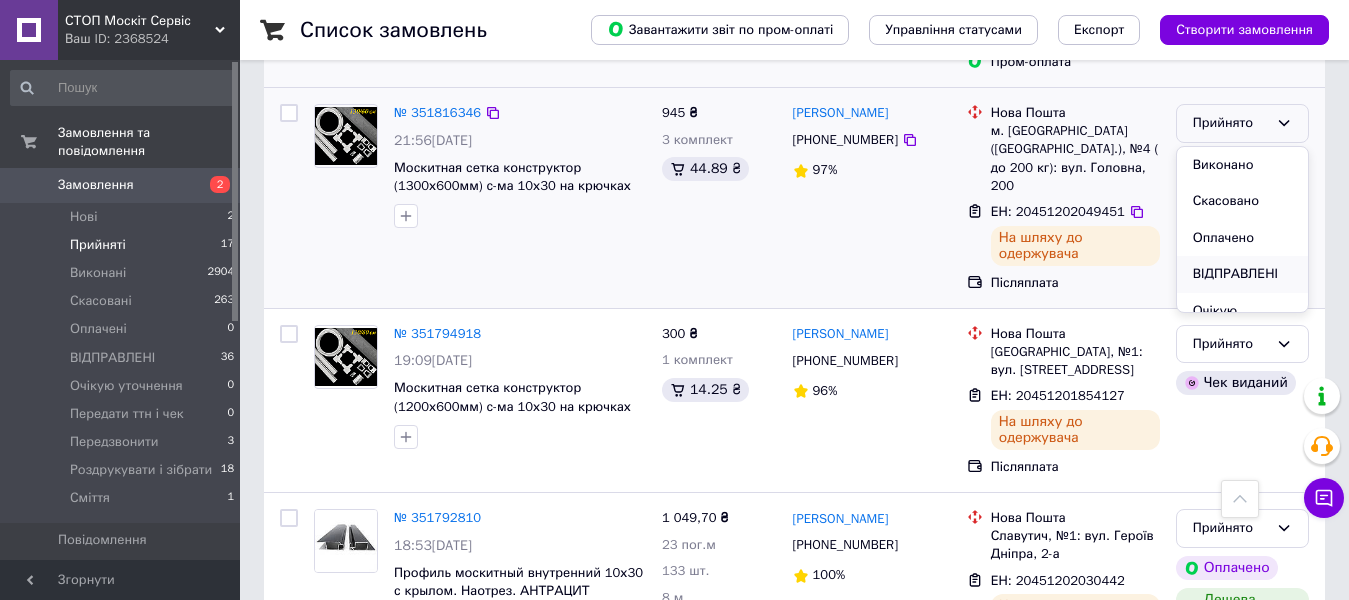 click on "ВІДПРАВЛЕНІ" at bounding box center (1242, 274) 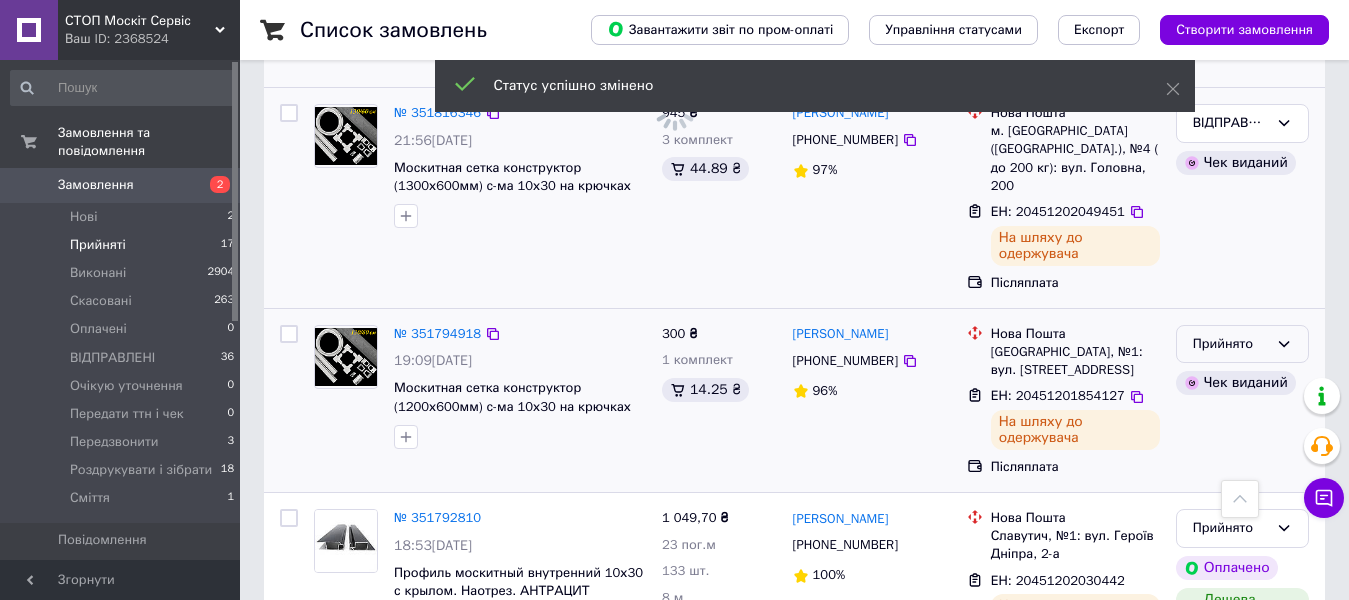 click 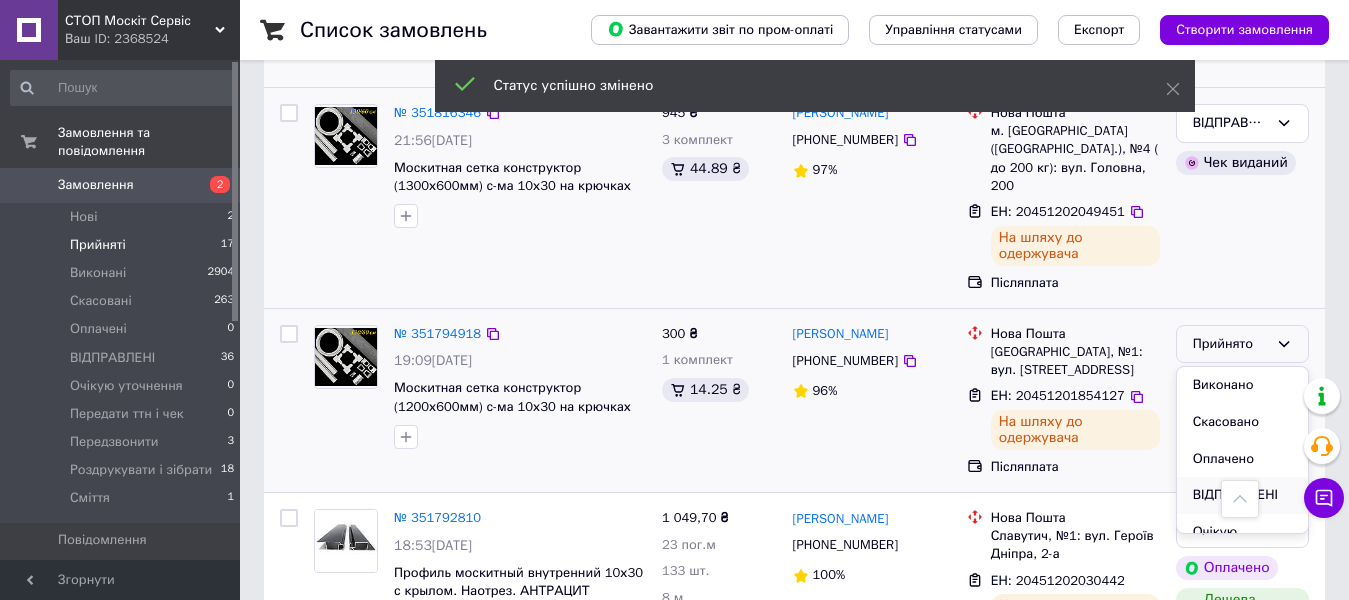 click on "ВІДПРАВЛЕНІ" at bounding box center [1242, 495] 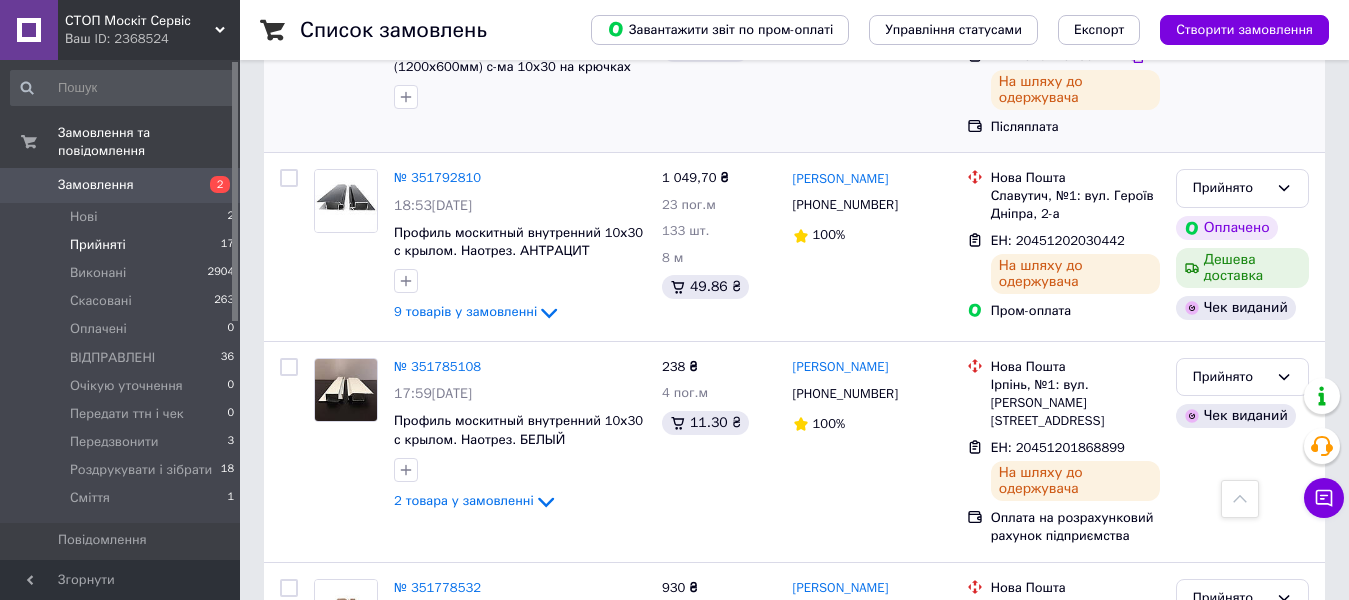 scroll, scrollTop: 1197, scrollLeft: 0, axis: vertical 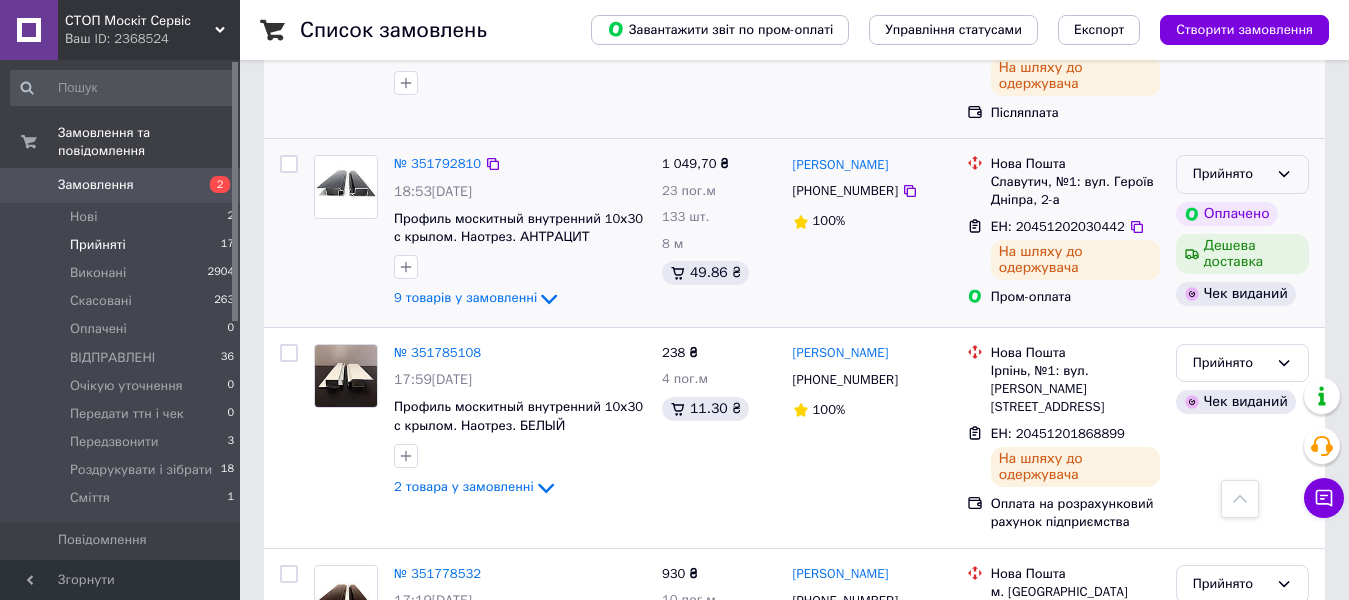drag, startPoint x: 1290, startPoint y: 170, endPoint x: 1287, endPoint y: 182, distance: 12.369317 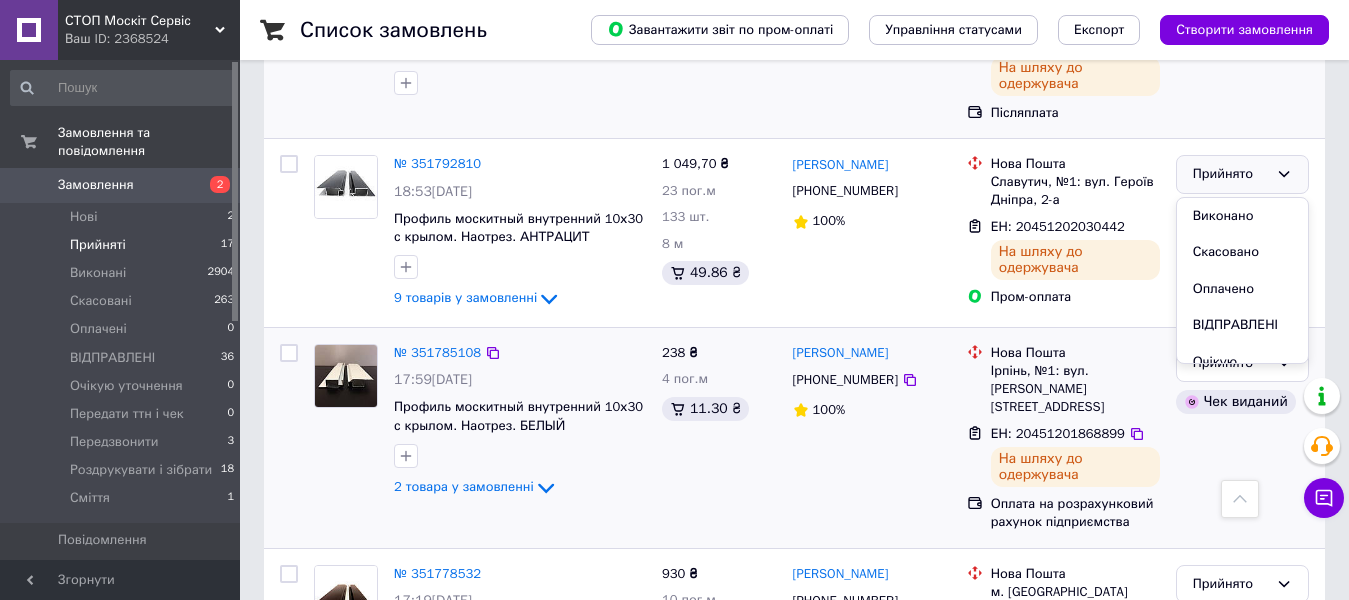 click on "ВІДПРАВЛЕНІ" at bounding box center (1242, 325) 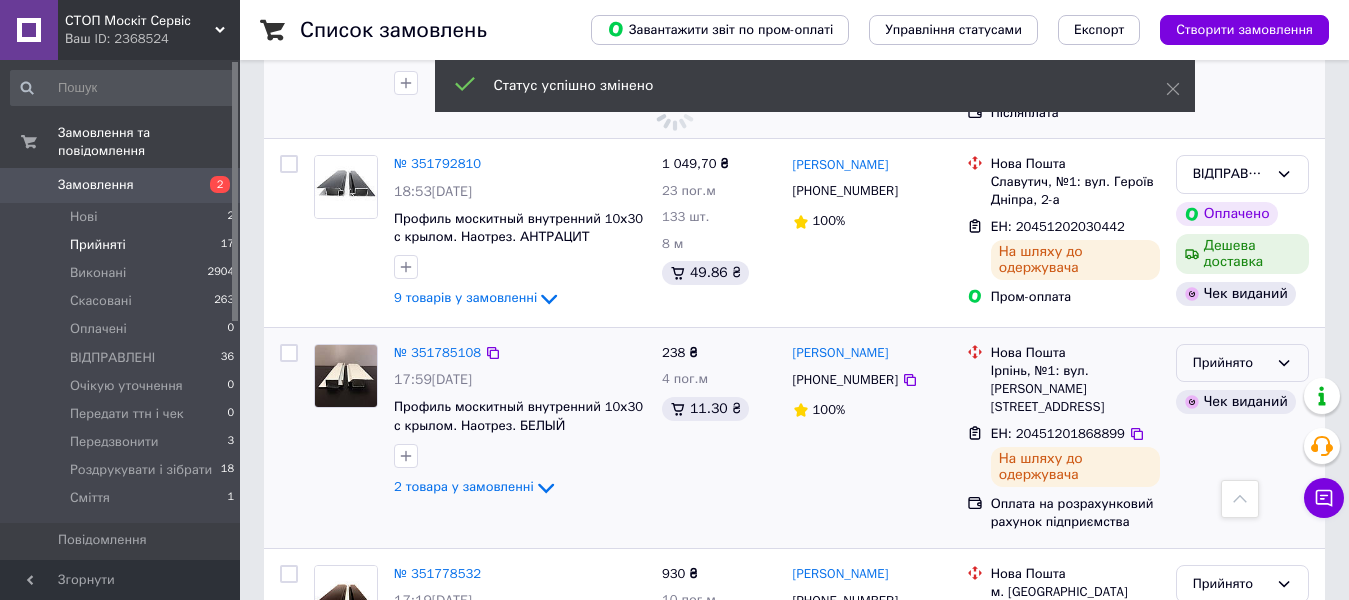 click 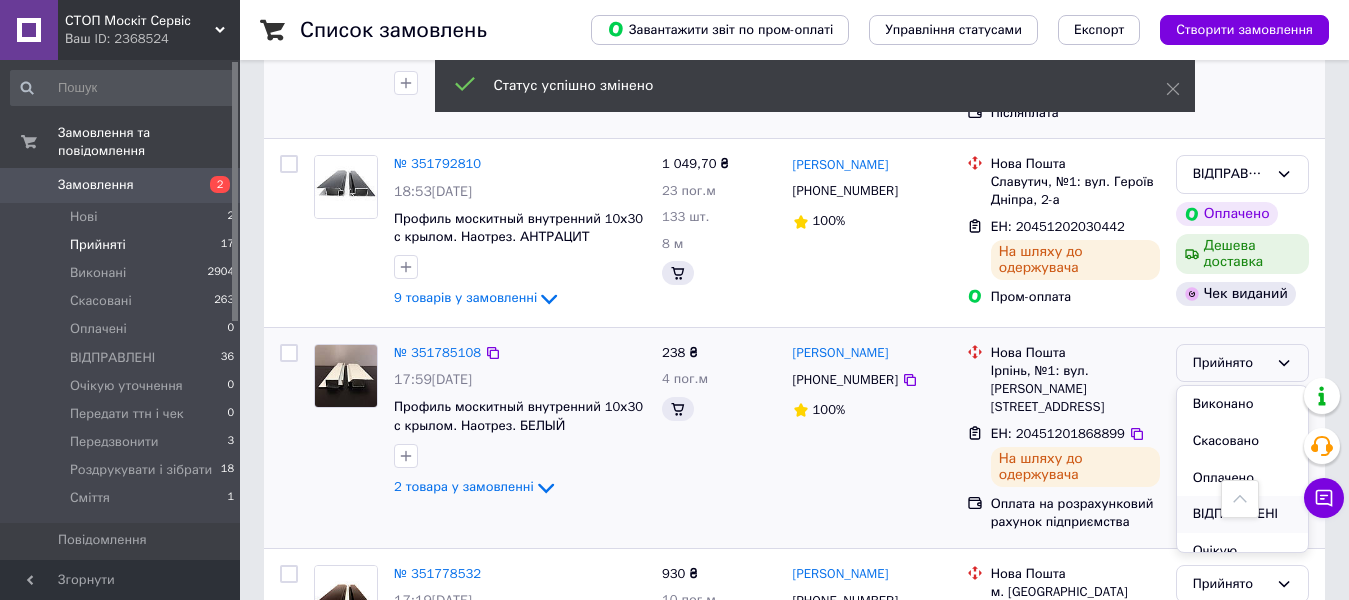 click on "ВІДПРАВЛЕНІ" at bounding box center (1242, 514) 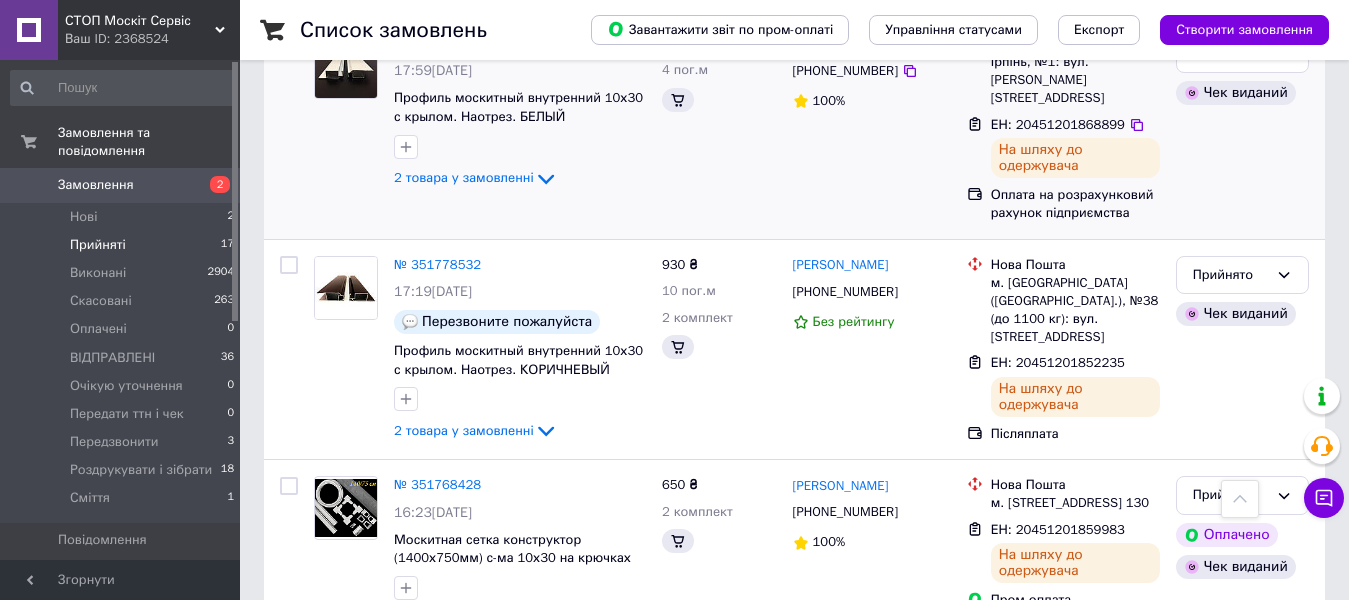 scroll, scrollTop: 1492, scrollLeft: 0, axis: vertical 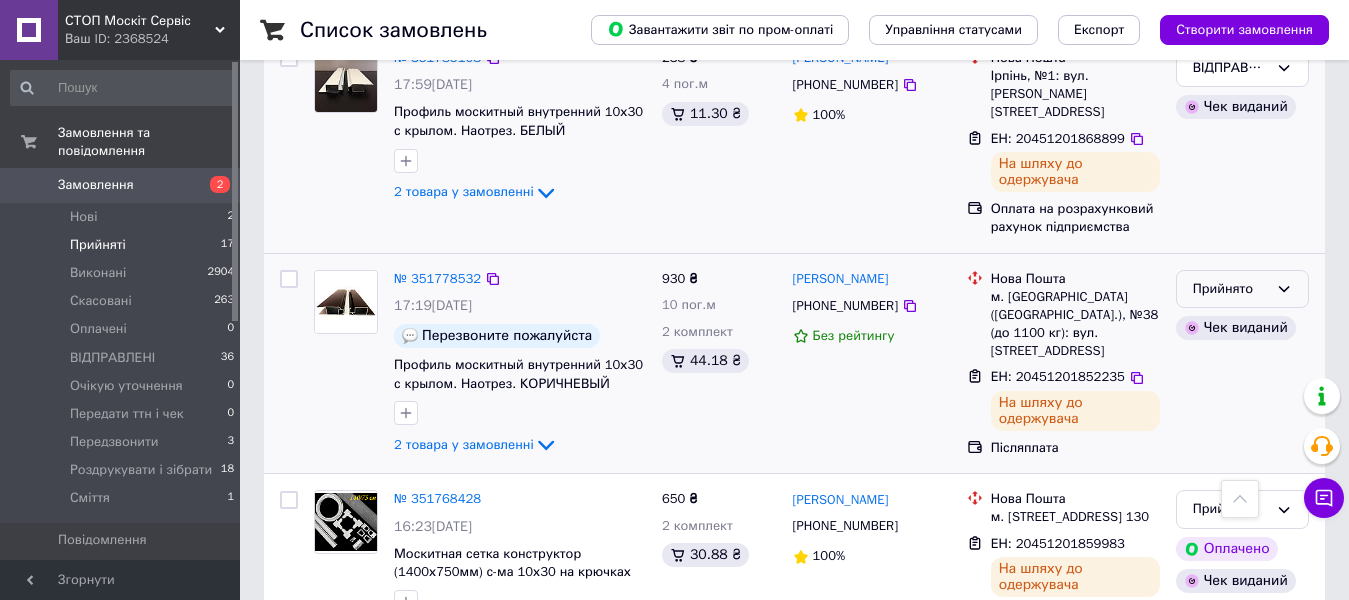click 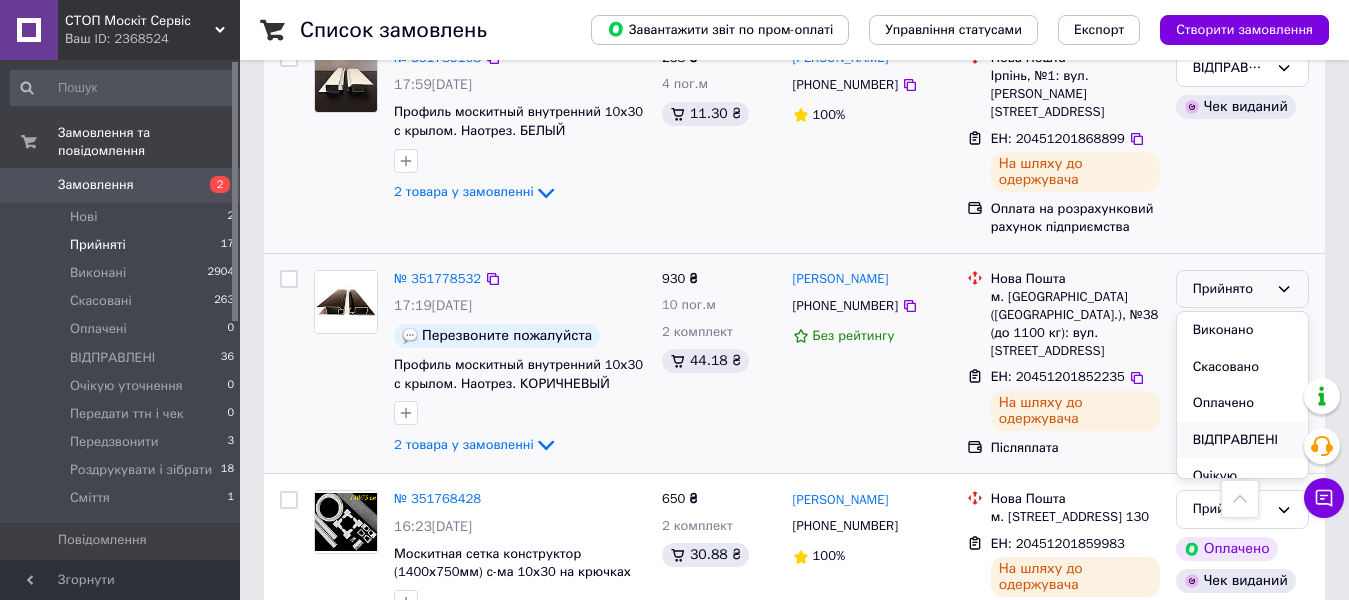 click on "ВІДПРАВЛЕНІ" at bounding box center (1242, 440) 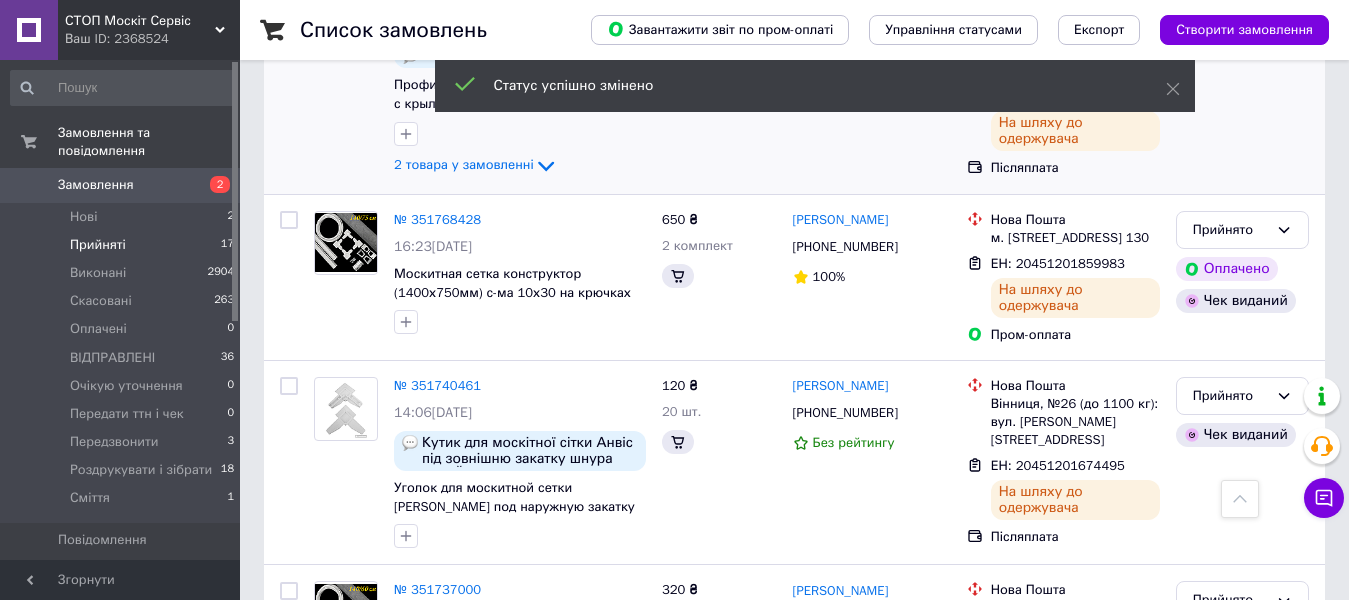 scroll, scrollTop: 539, scrollLeft: 0, axis: vertical 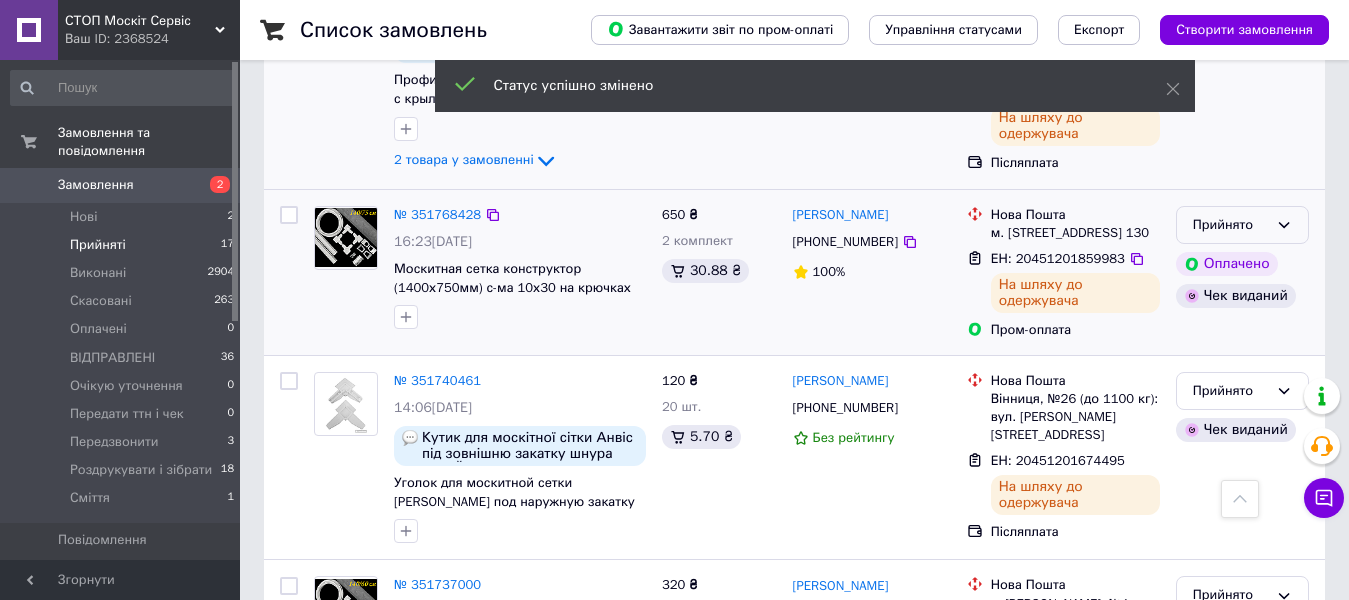click 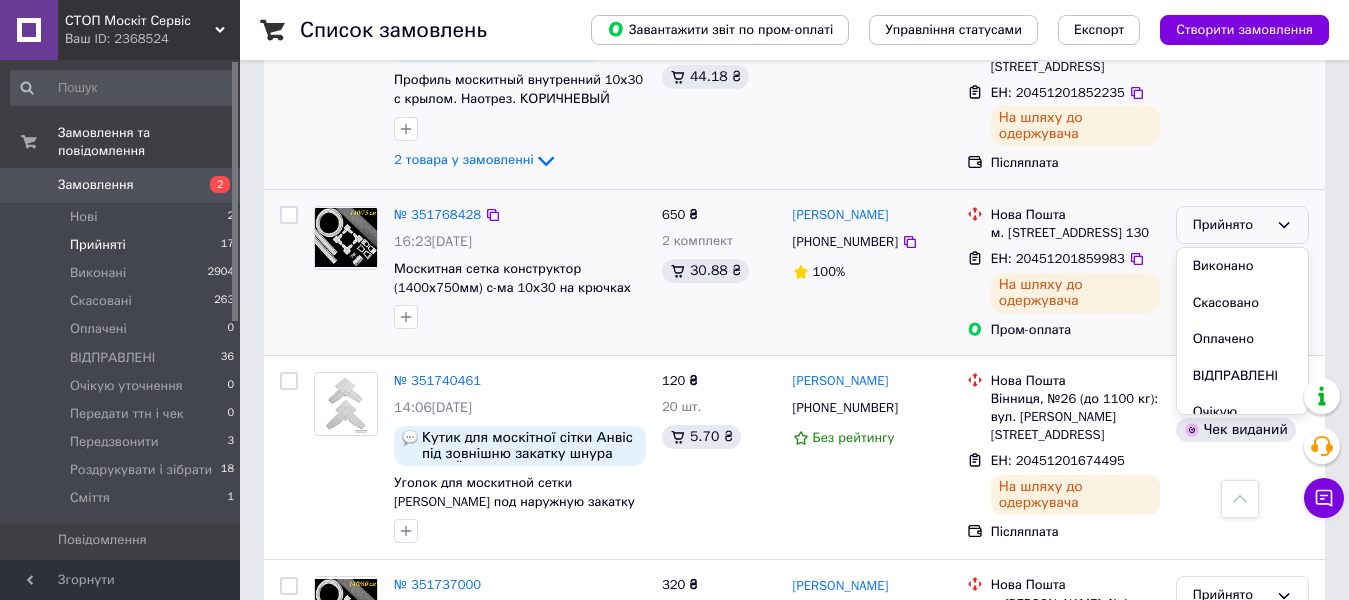 click on "ВІДПРАВЛЕНІ" at bounding box center [1242, 376] 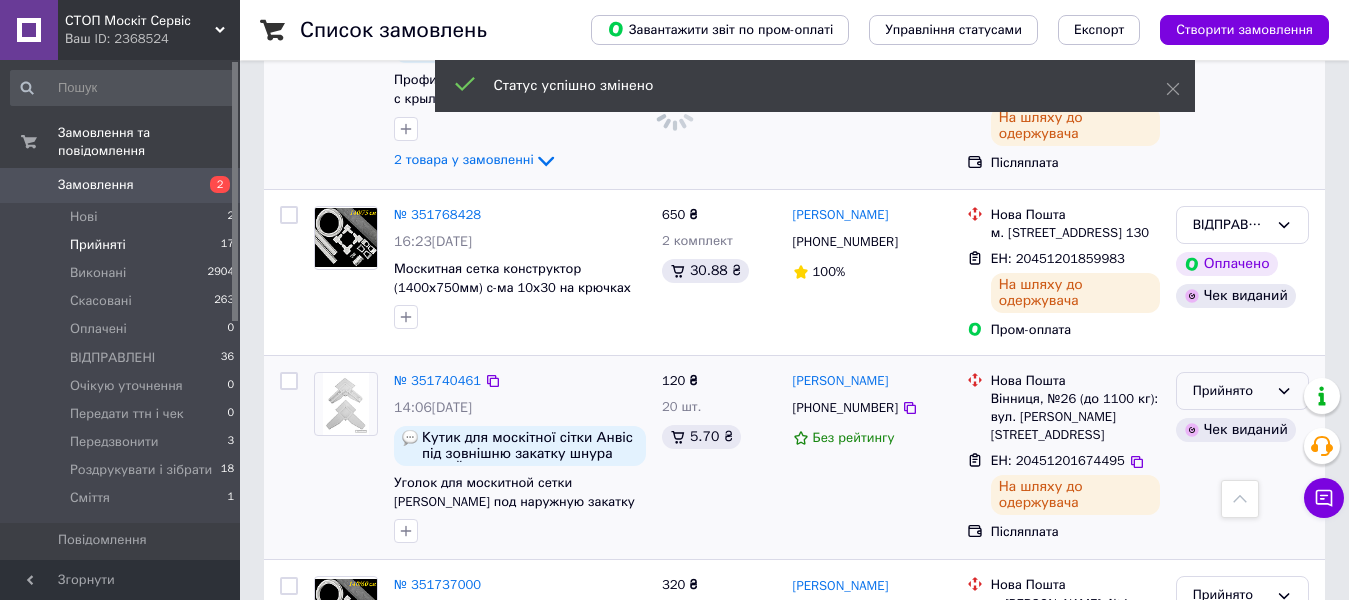 click 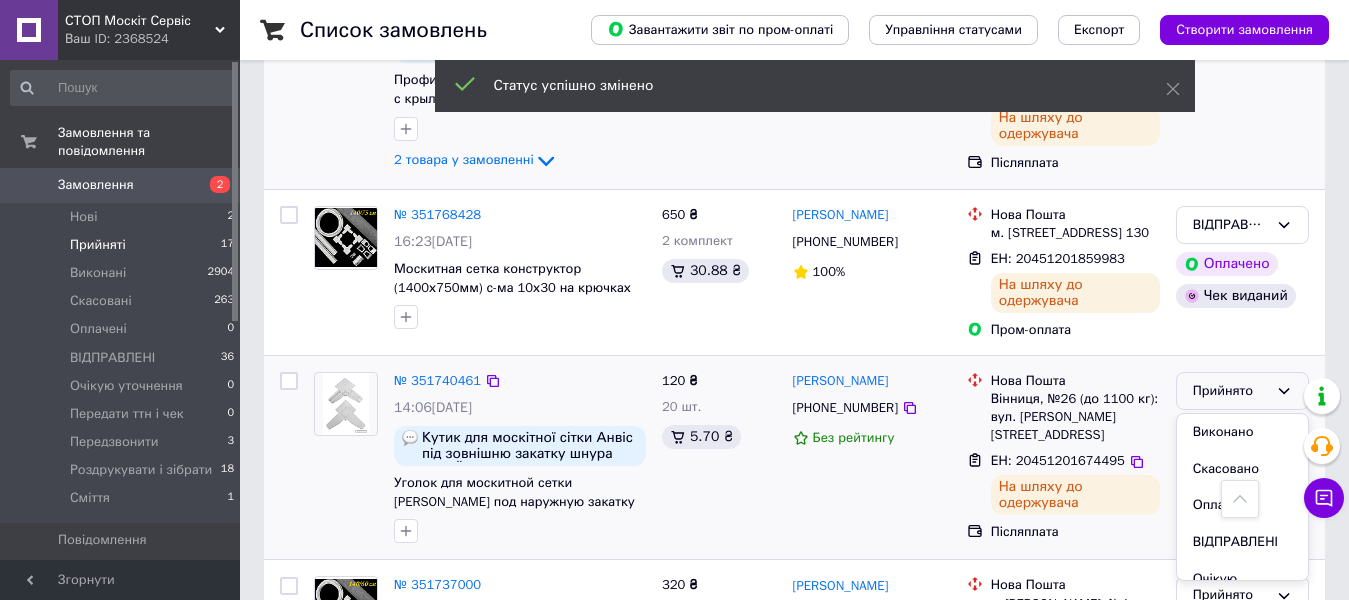 drag, startPoint x: 1199, startPoint y: 562, endPoint x: 1212, endPoint y: 538, distance: 27.294687 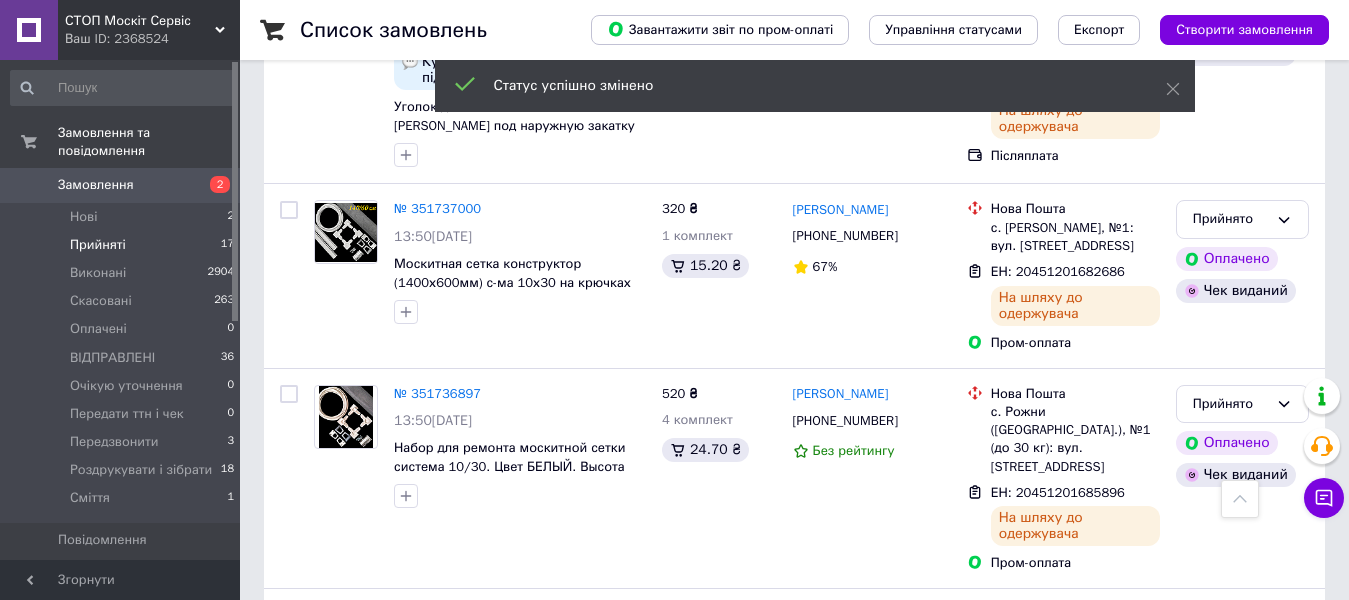 scroll, scrollTop: 934, scrollLeft: 0, axis: vertical 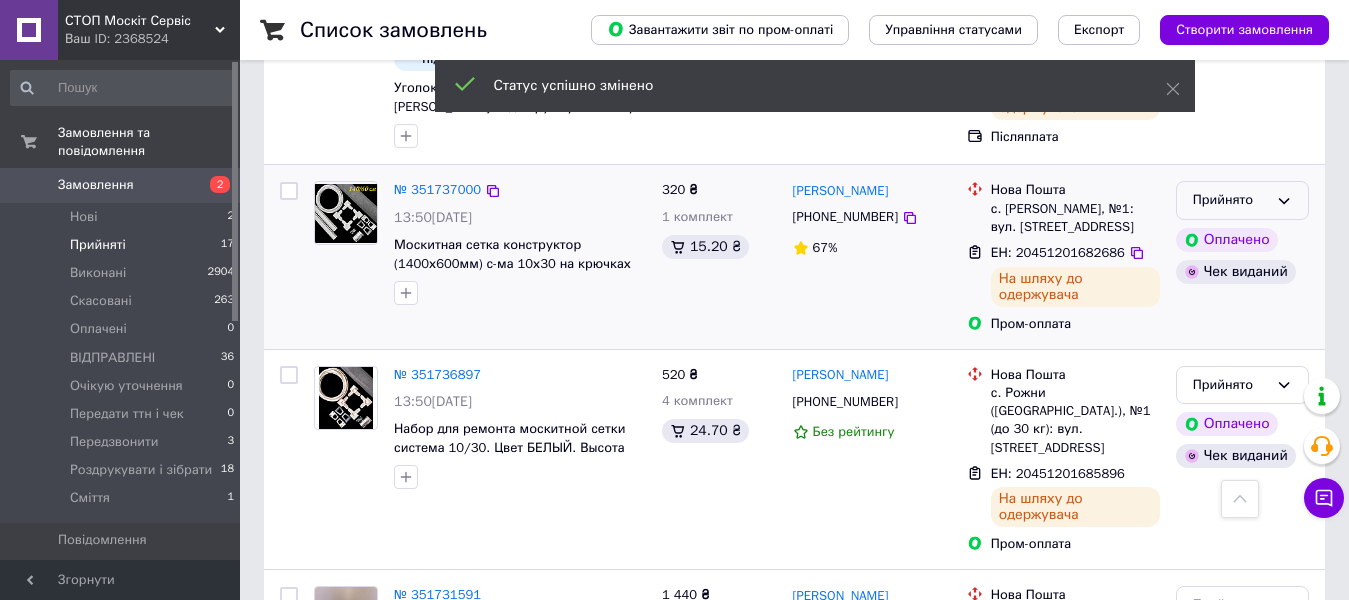click 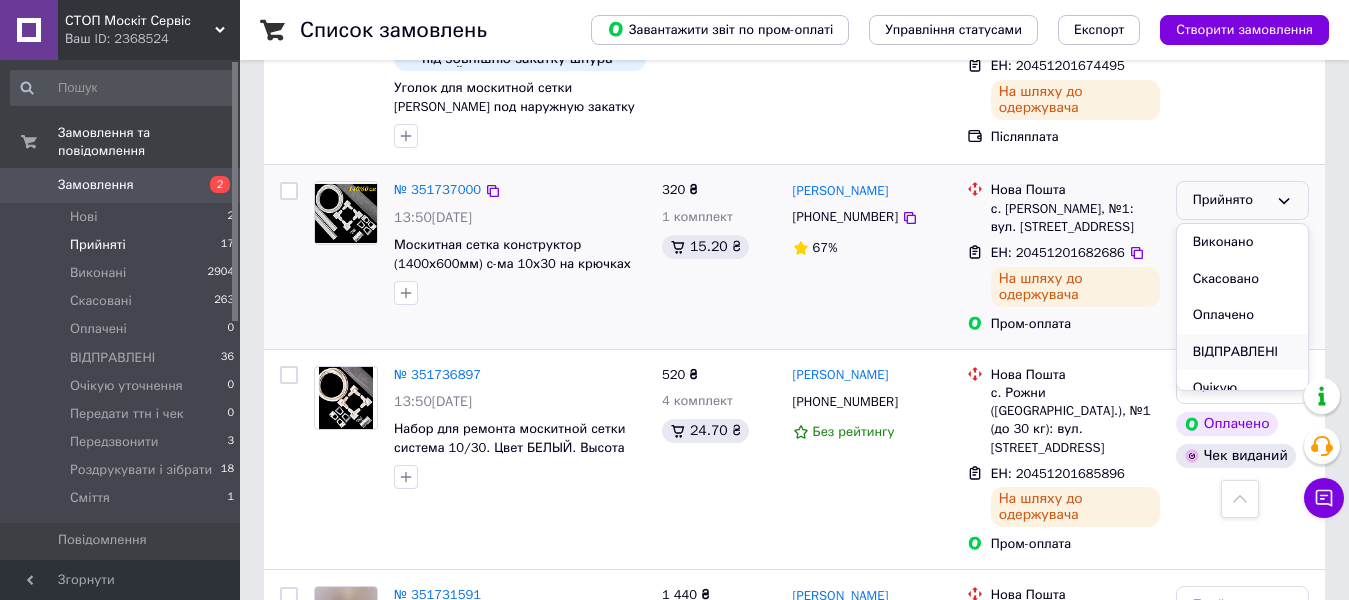 click on "ВІДПРАВЛЕНІ" at bounding box center (1242, 352) 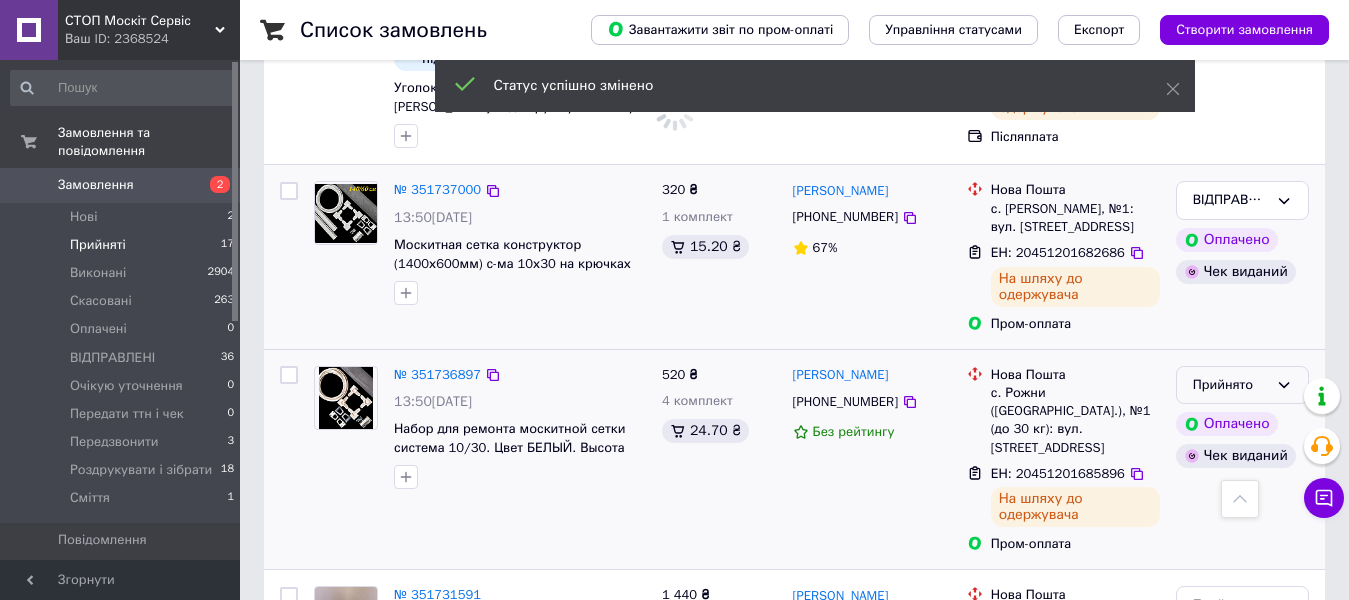 click 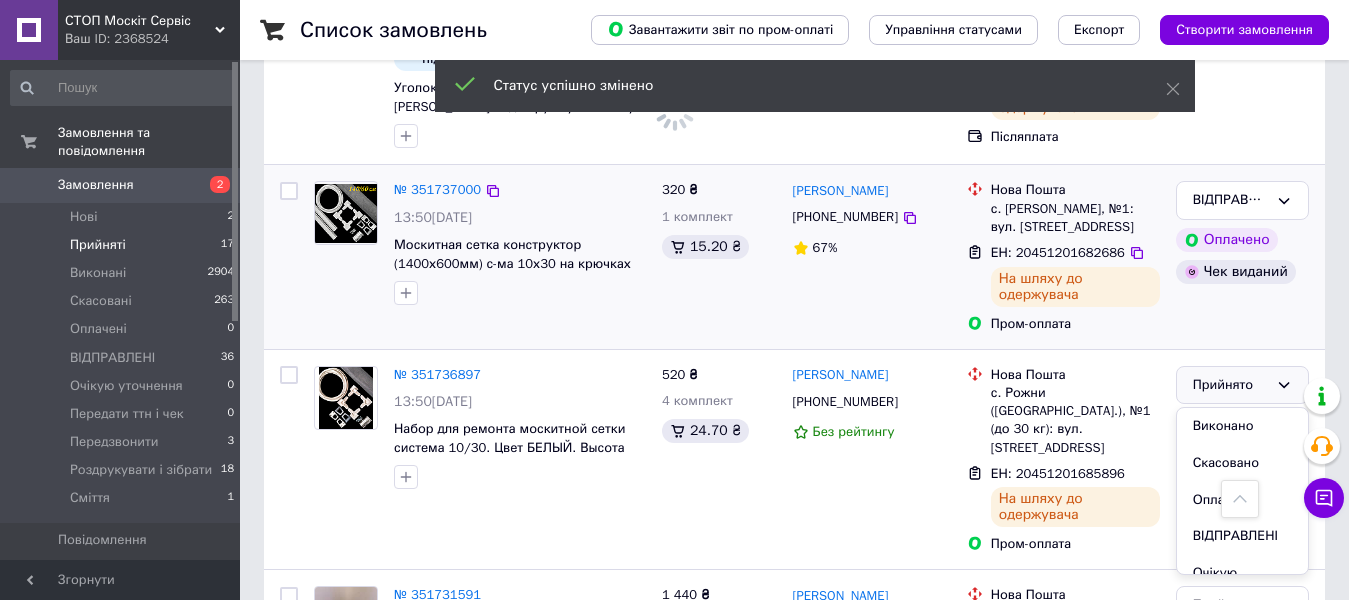 click on "ВІДПРАВЛЕНІ" at bounding box center [1242, 536] 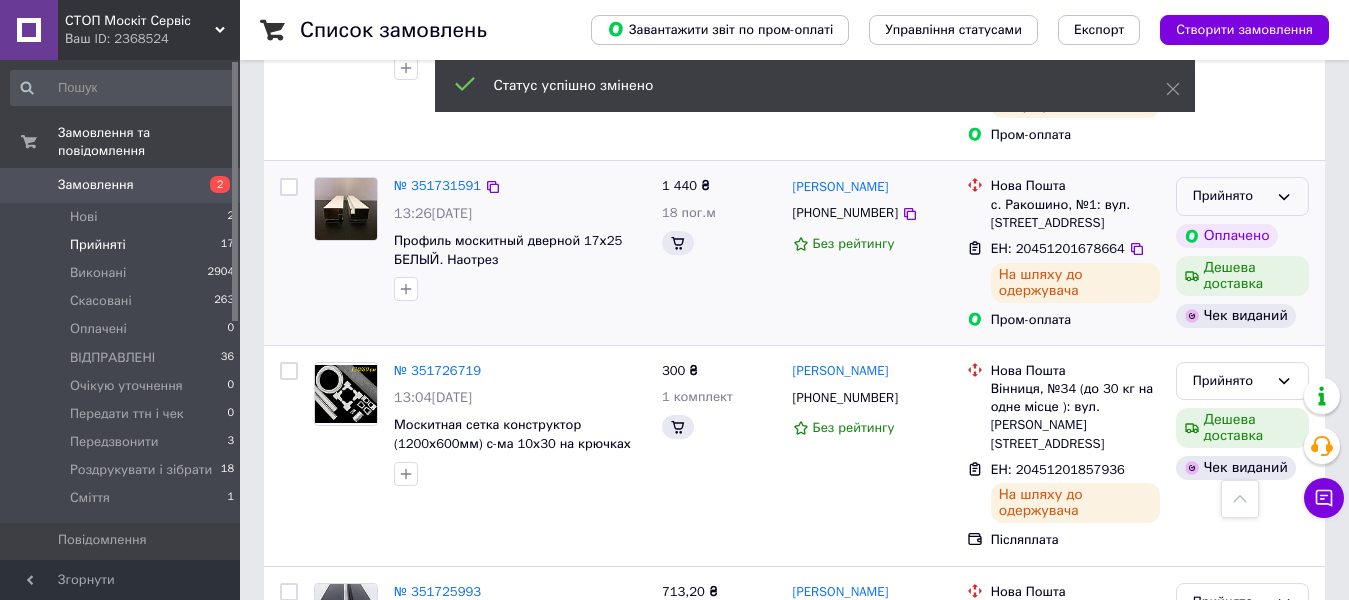 scroll, scrollTop: 1348, scrollLeft: 0, axis: vertical 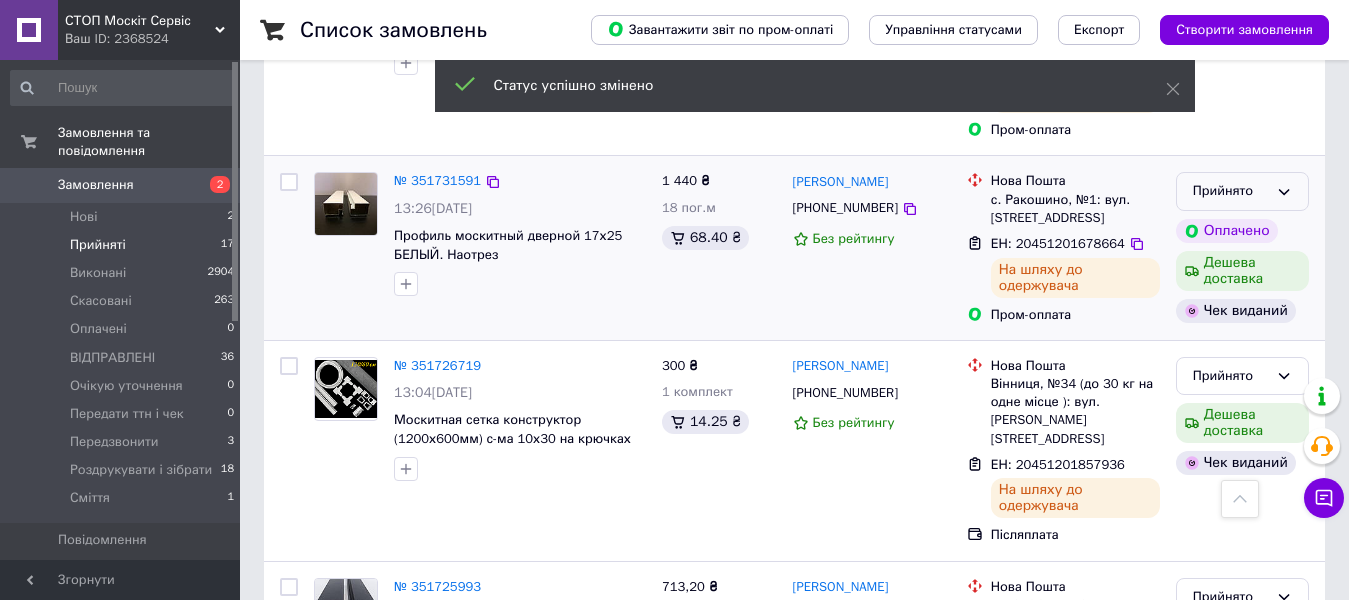 click 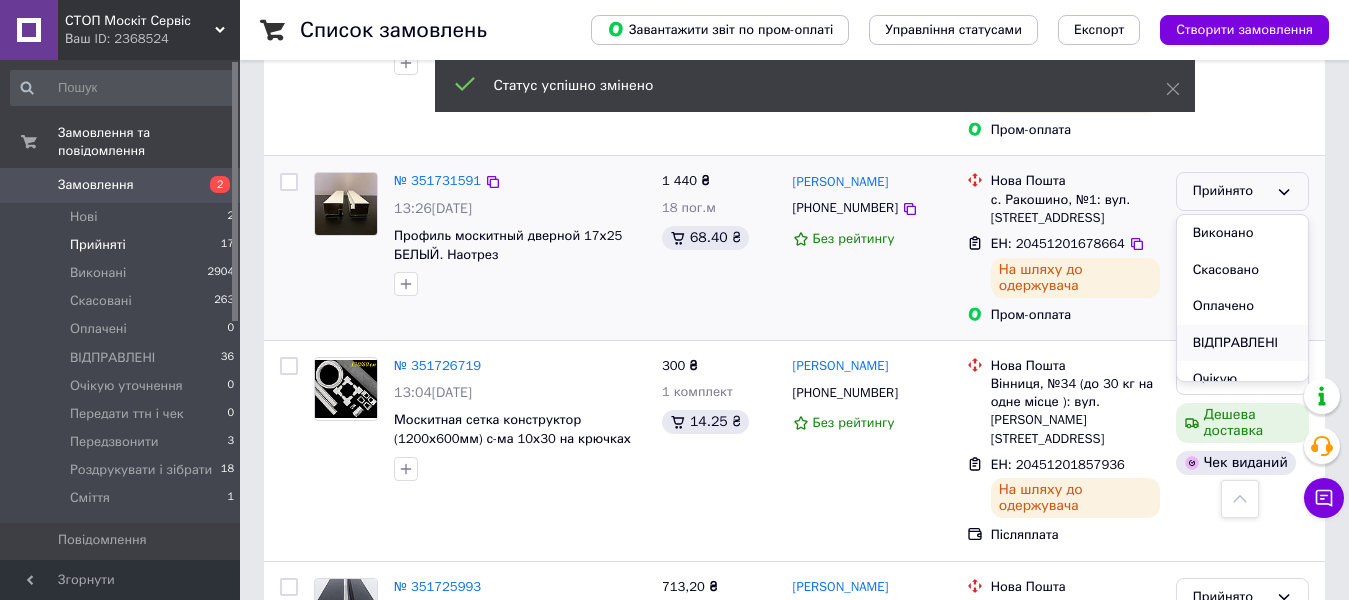 click on "ВІДПРАВЛЕНІ" at bounding box center [1242, 343] 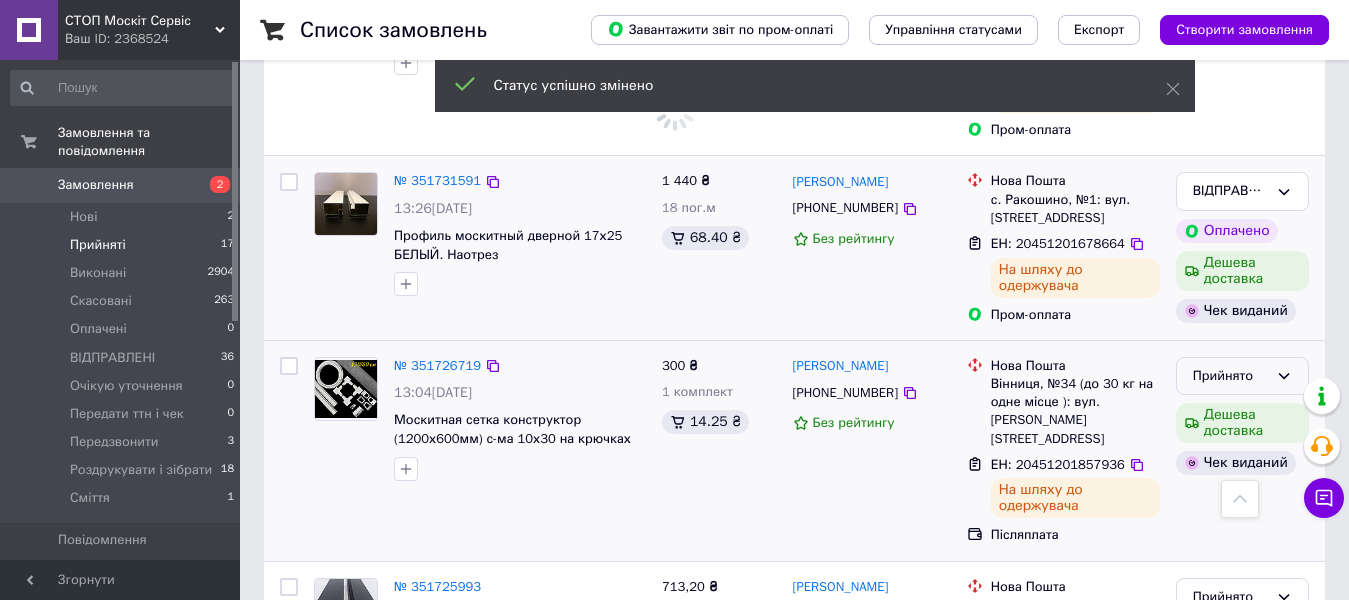 click on "Прийнято" at bounding box center [1242, 376] 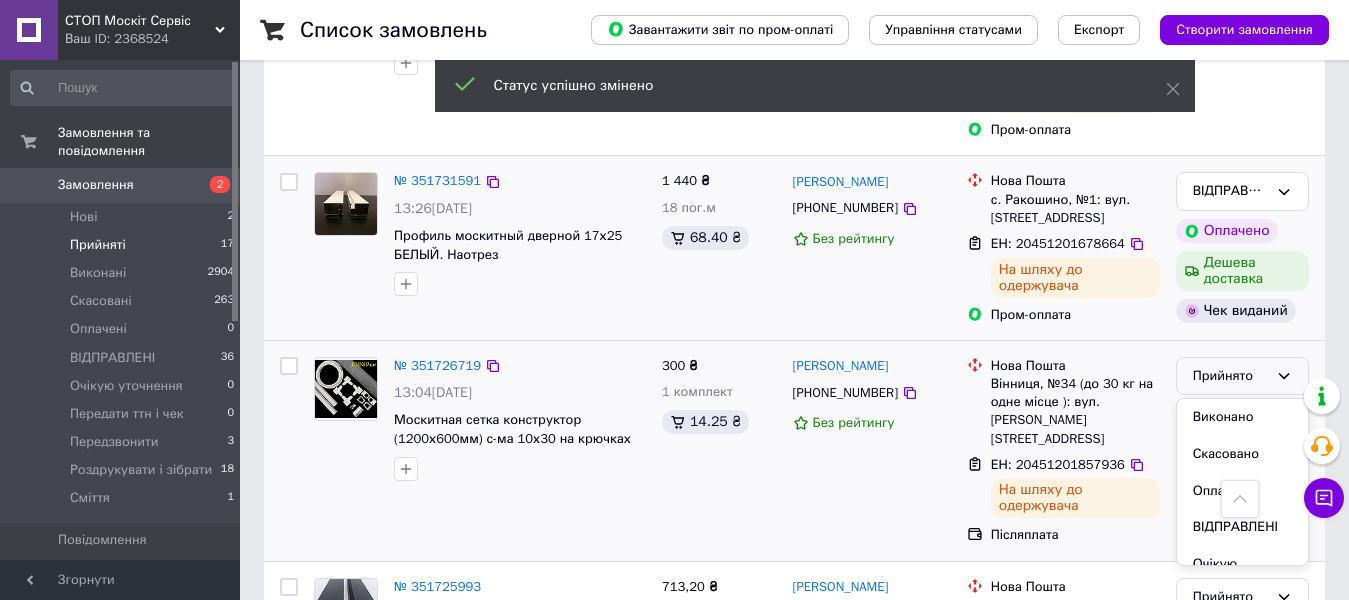 click on "ВІДПРАВЛЕНІ" at bounding box center (1242, 527) 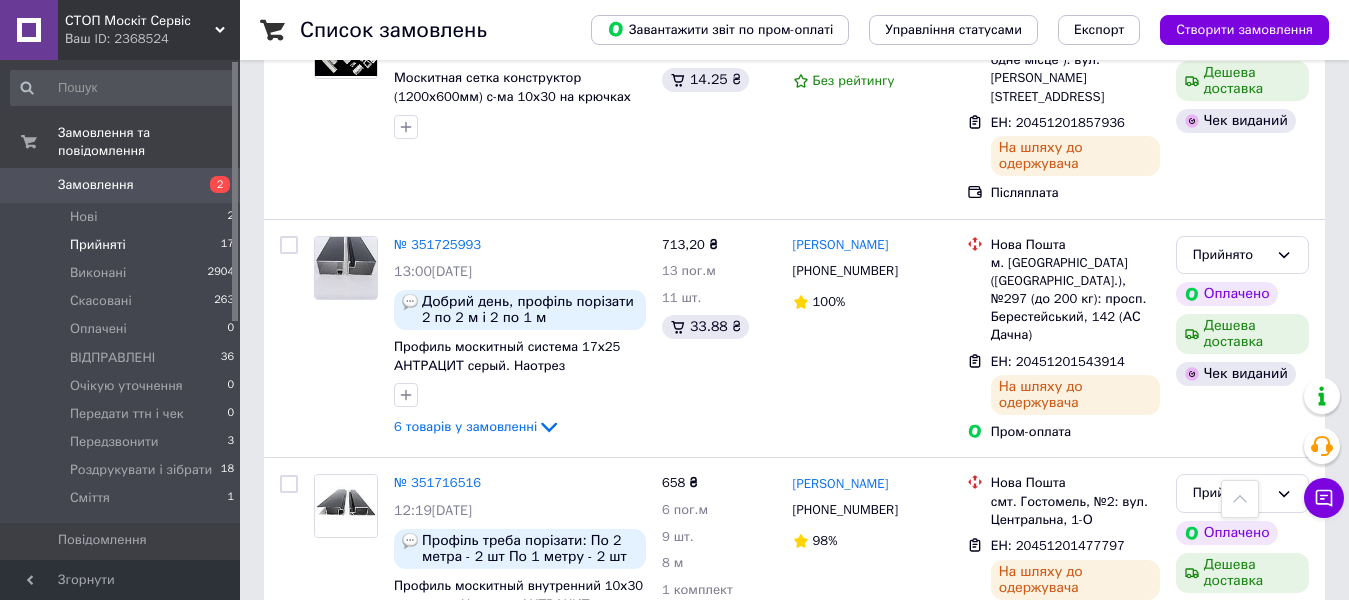 scroll, scrollTop: 1747, scrollLeft: 0, axis: vertical 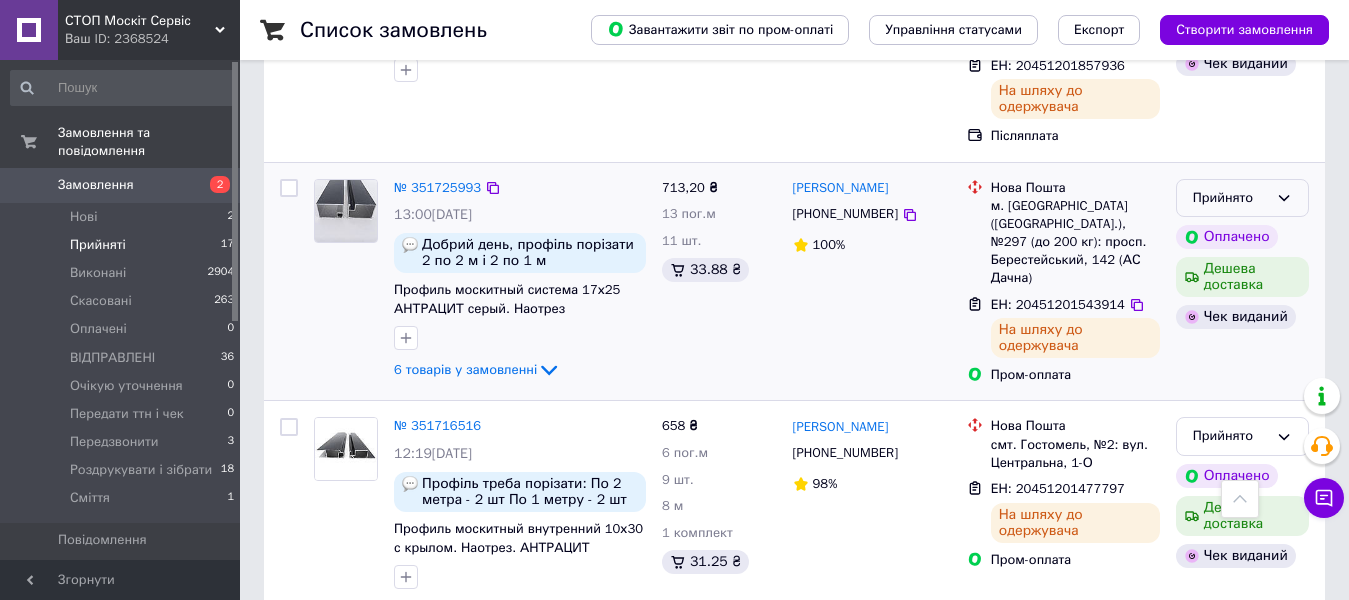 click on "Прийнято" at bounding box center (1242, 198) 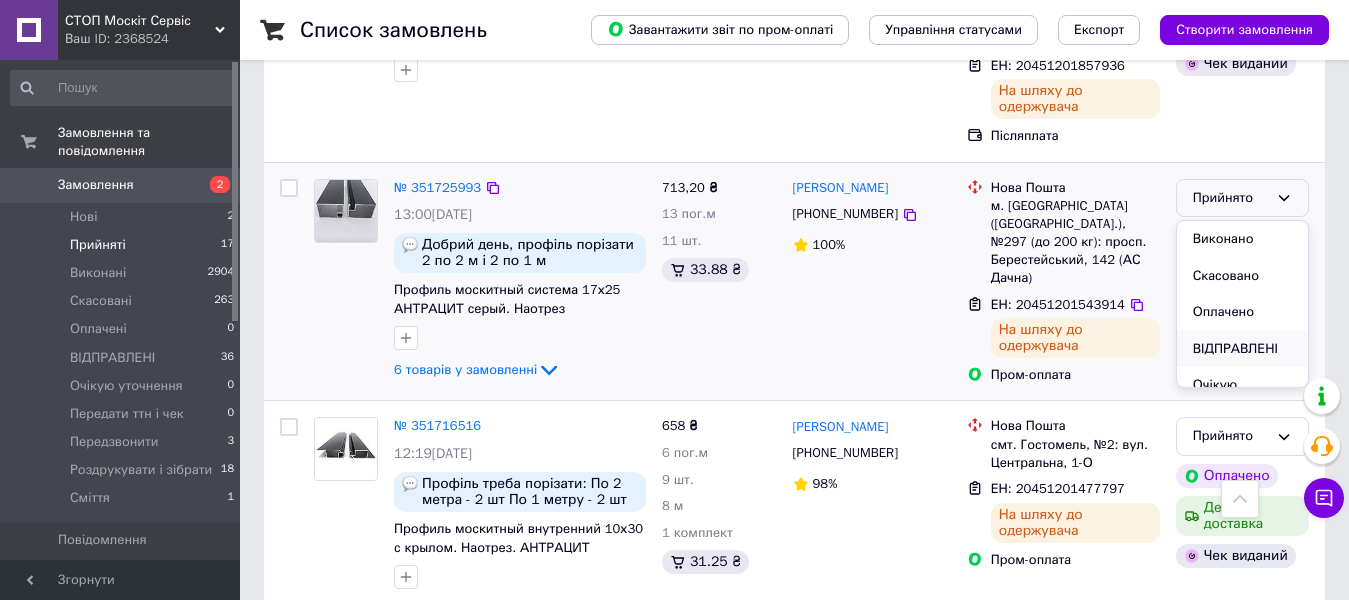 click on "ВІДПРАВЛЕНІ" at bounding box center [1242, 349] 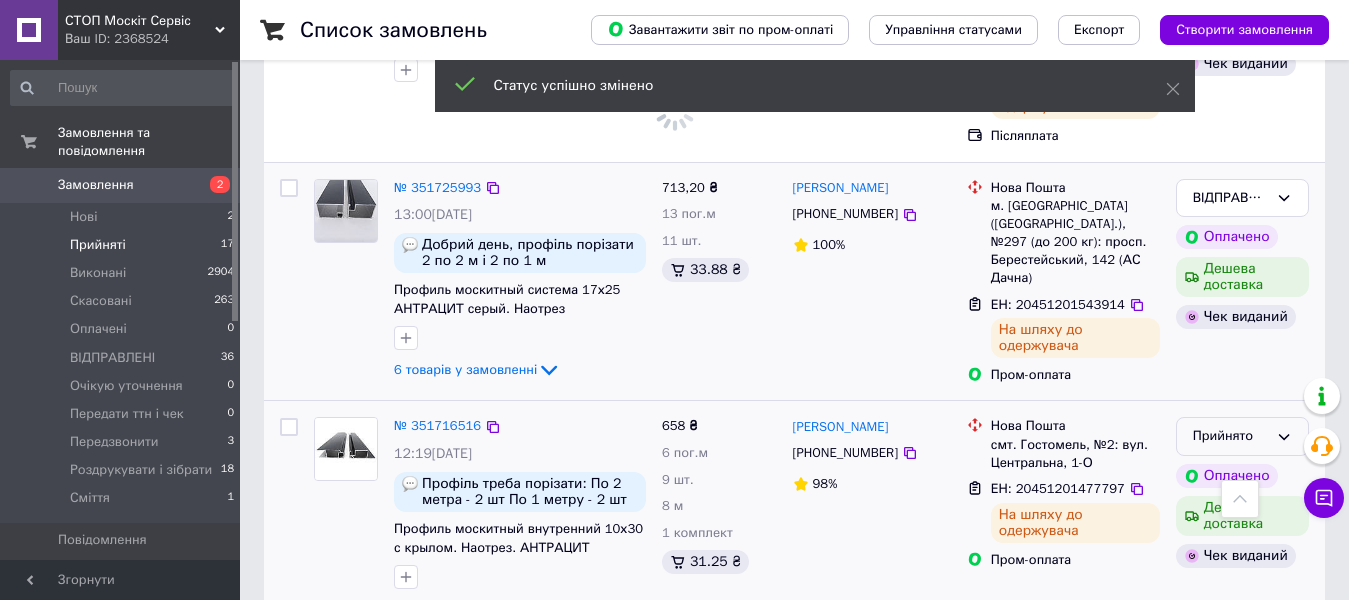 click 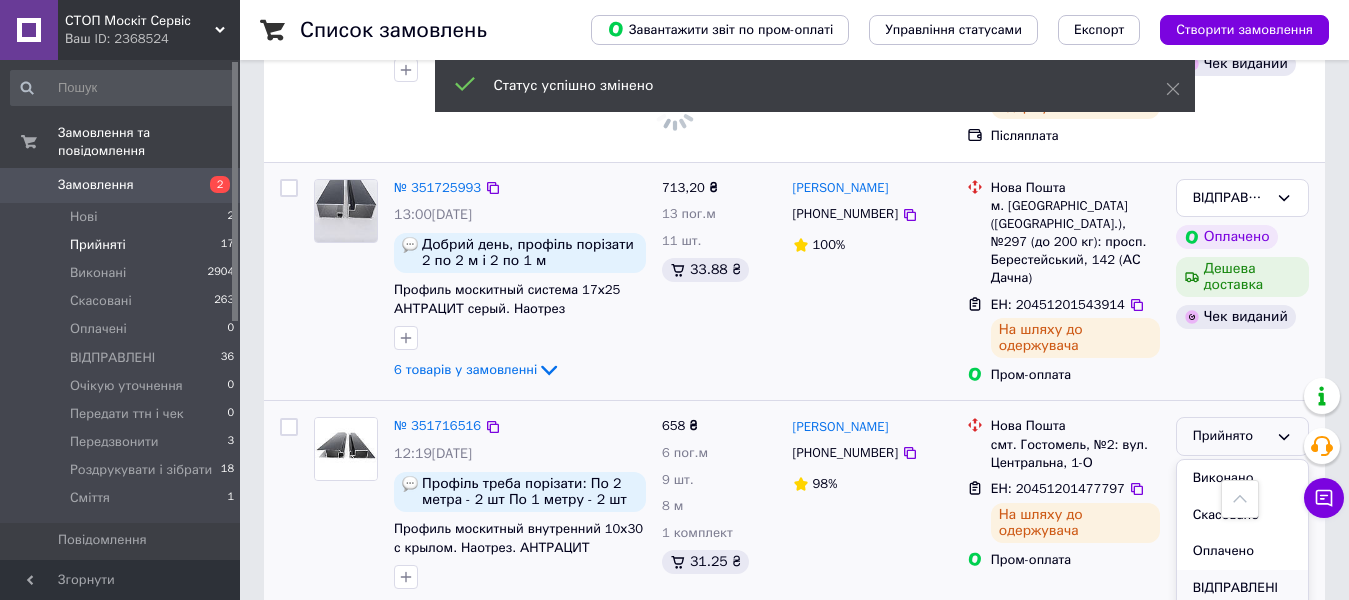 click on "ВІДПРАВЛЕНІ" at bounding box center (1242, 588) 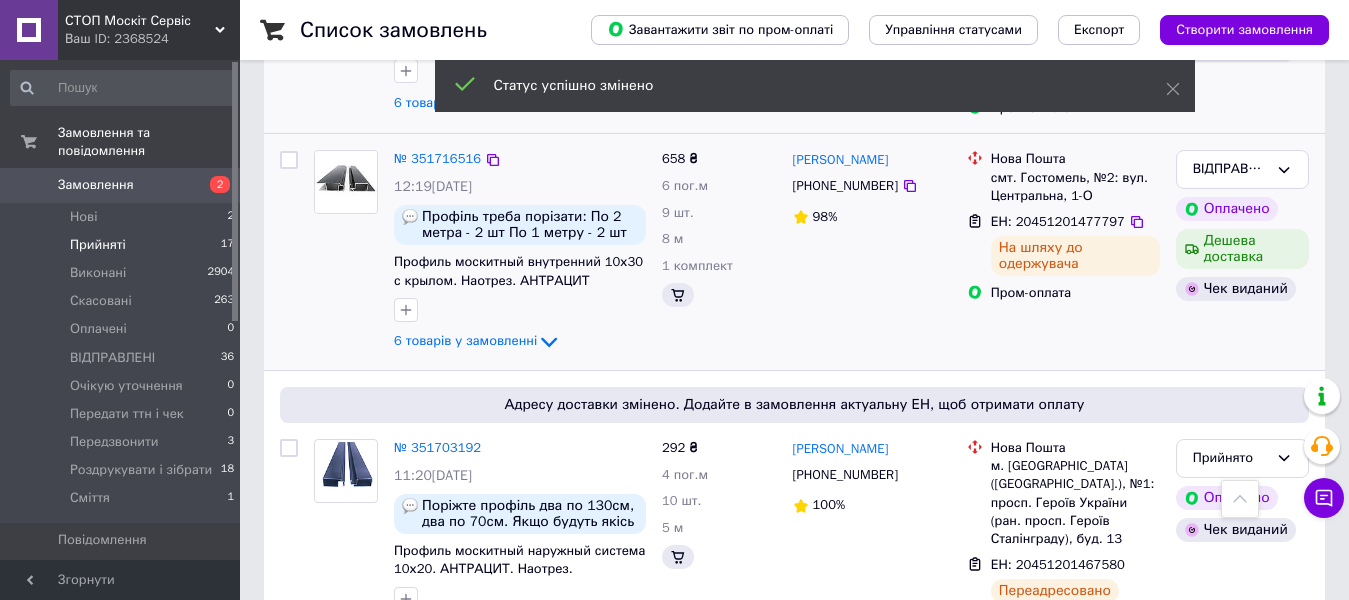 scroll, scrollTop: 2052, scrollLeft: 0, axis: vertical 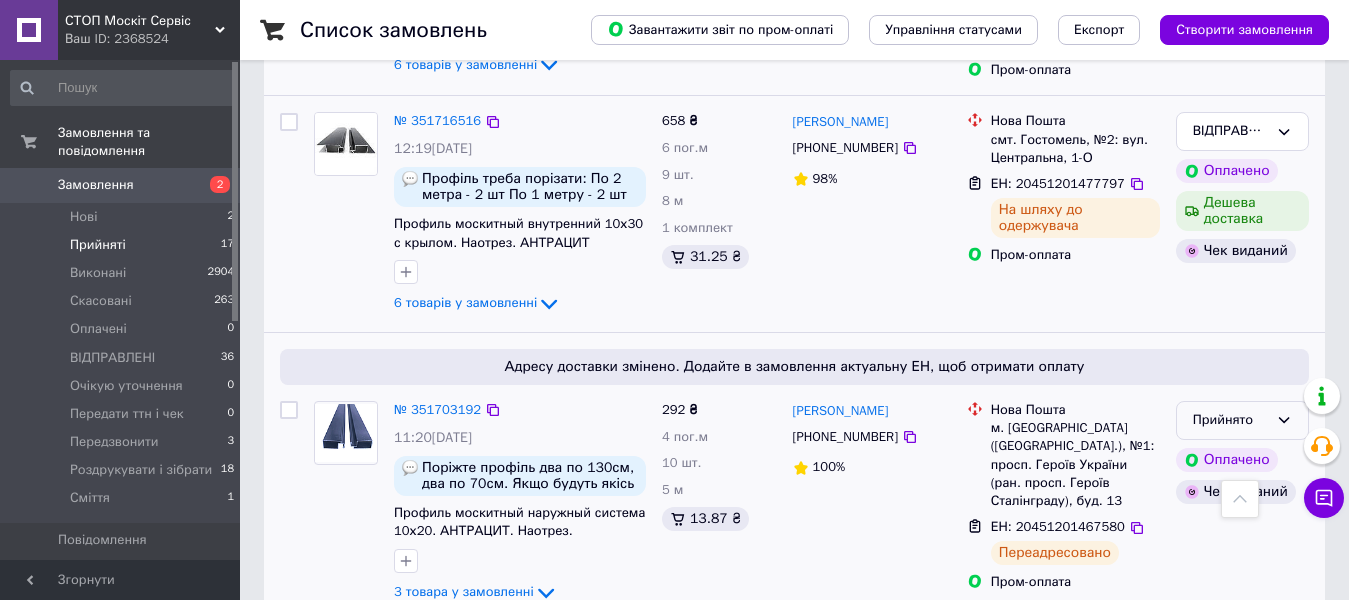 click 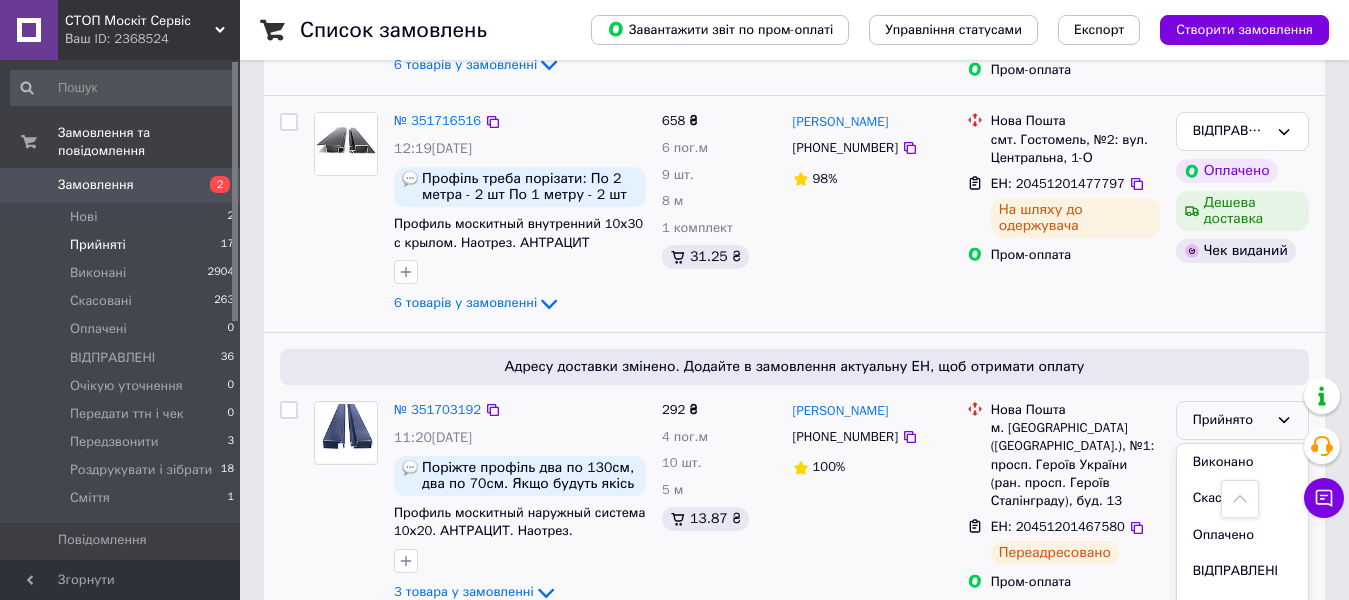 click on "ВІДПРАВЛЕНІ" at bounding box center (1242, 571) 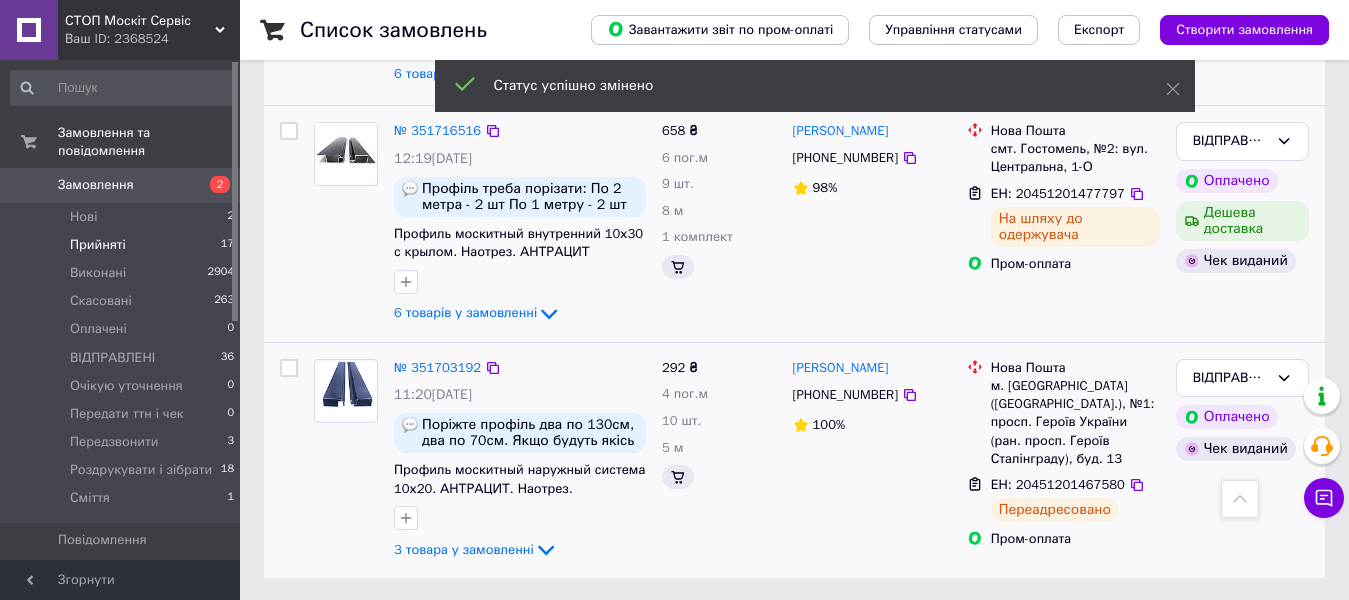 scroll, scrollTop: 430, scrollLeft: 0, axis: vertical 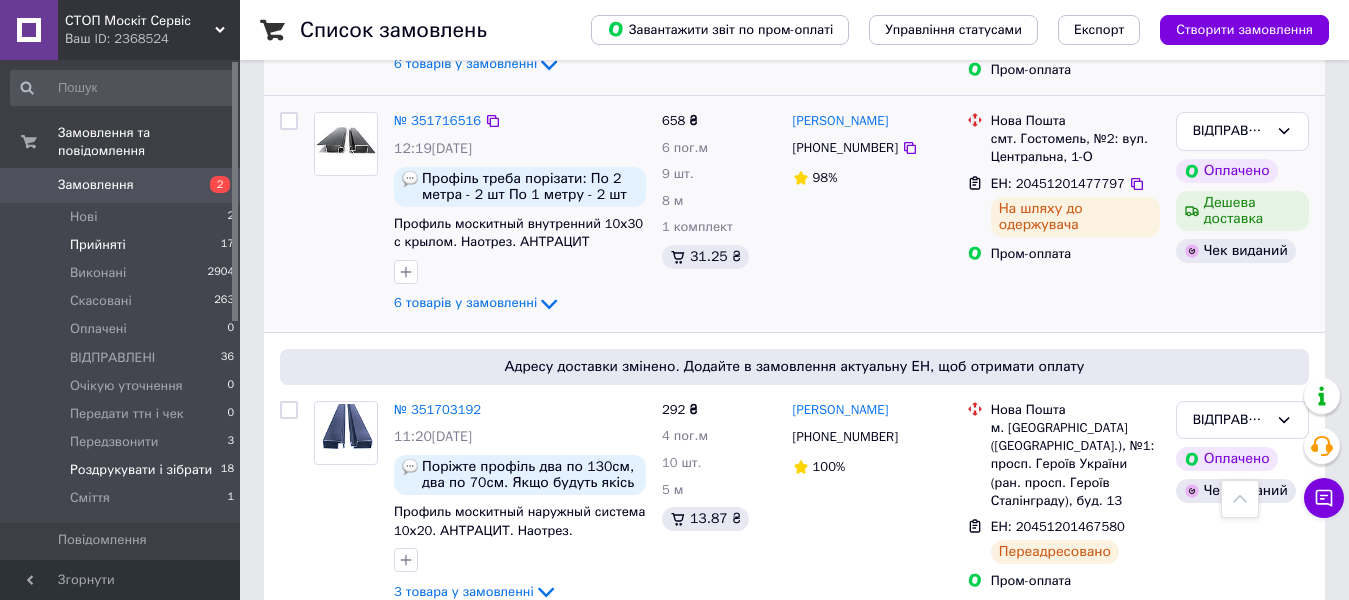 click on "Роздрукувати і зібрати" at bounding box center (141, 470) 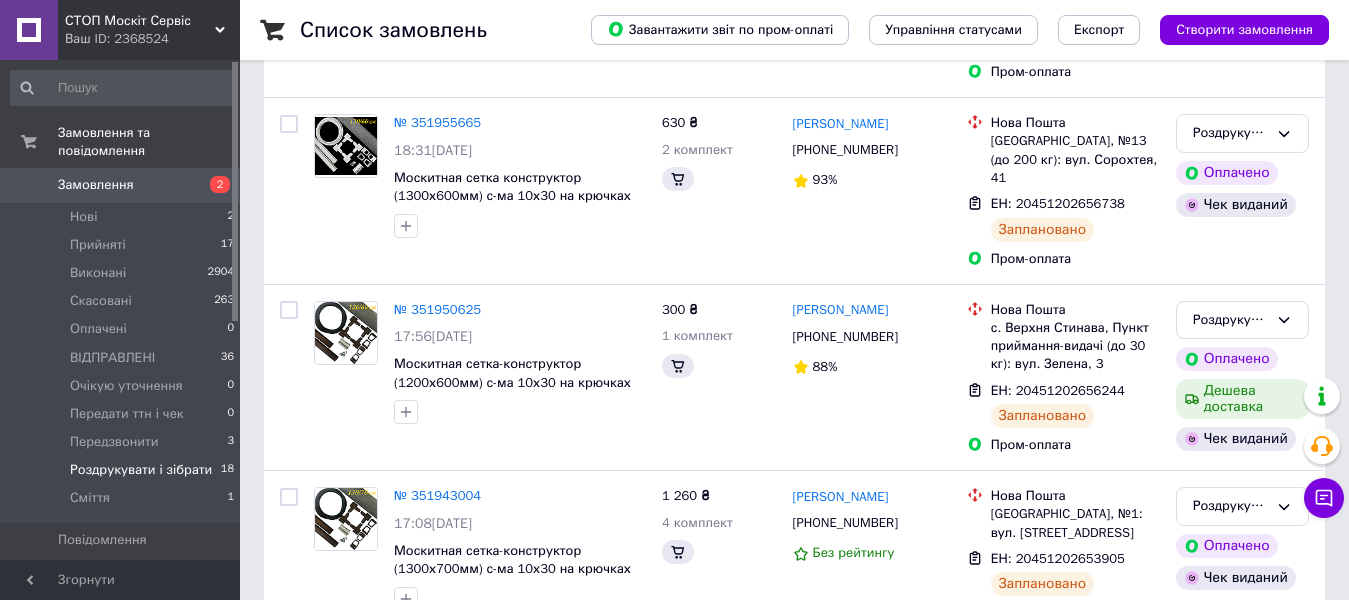 scroll, scrollTop: 0, scrollLeft: 0, axis: both 